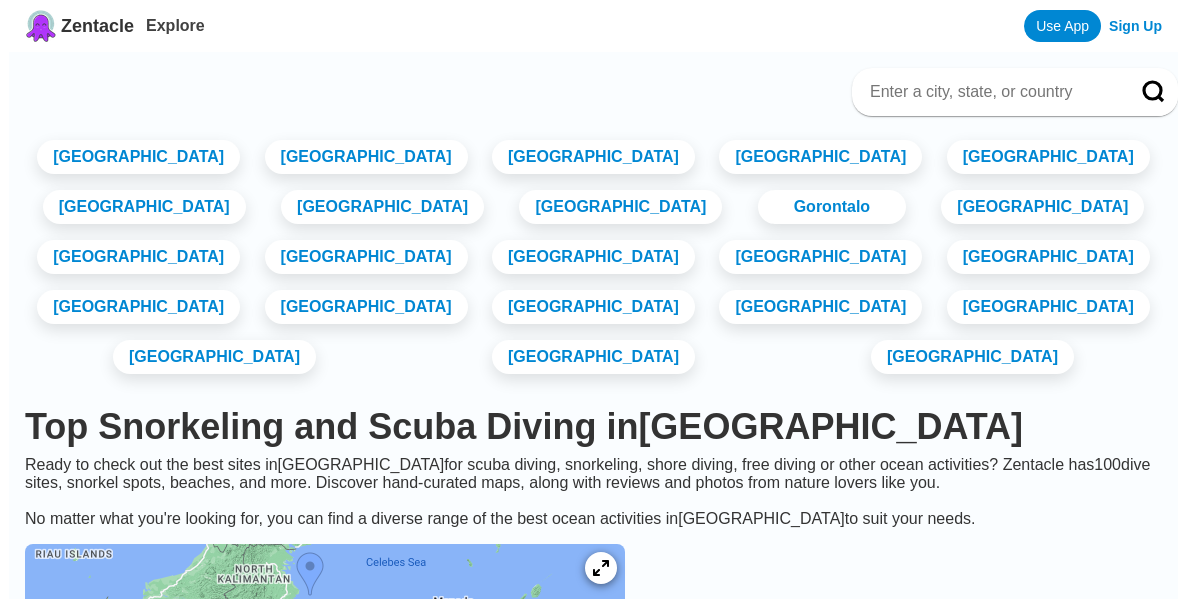 scroll, scrollTop: 0, scrollLeft: 0, axis: both 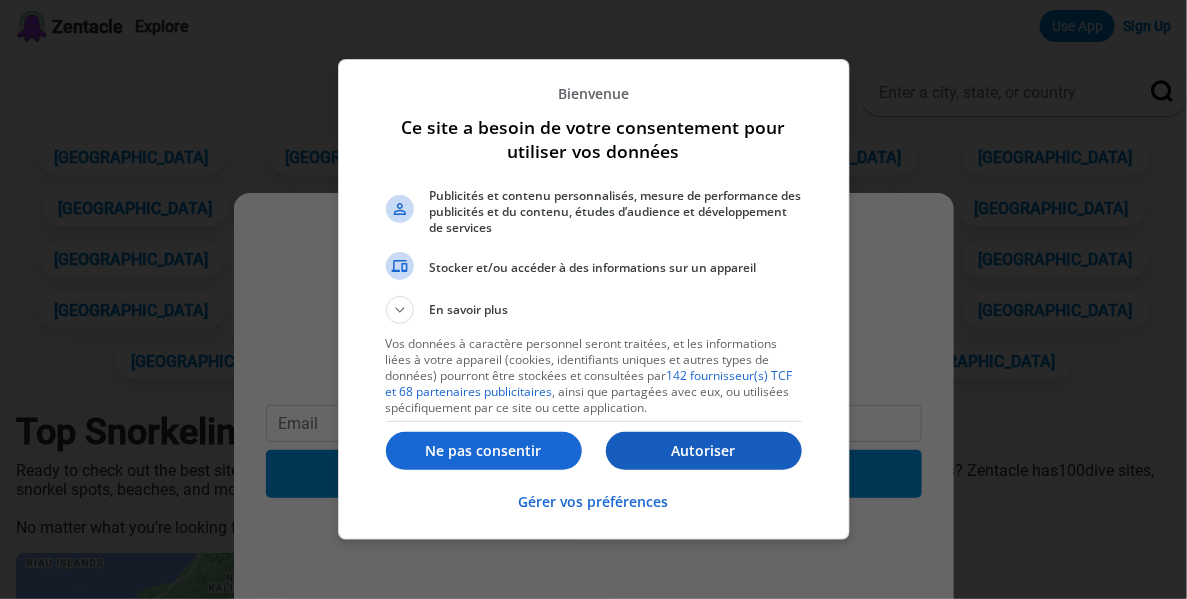 click on "Autoriser" at bounding box center (704, 451) 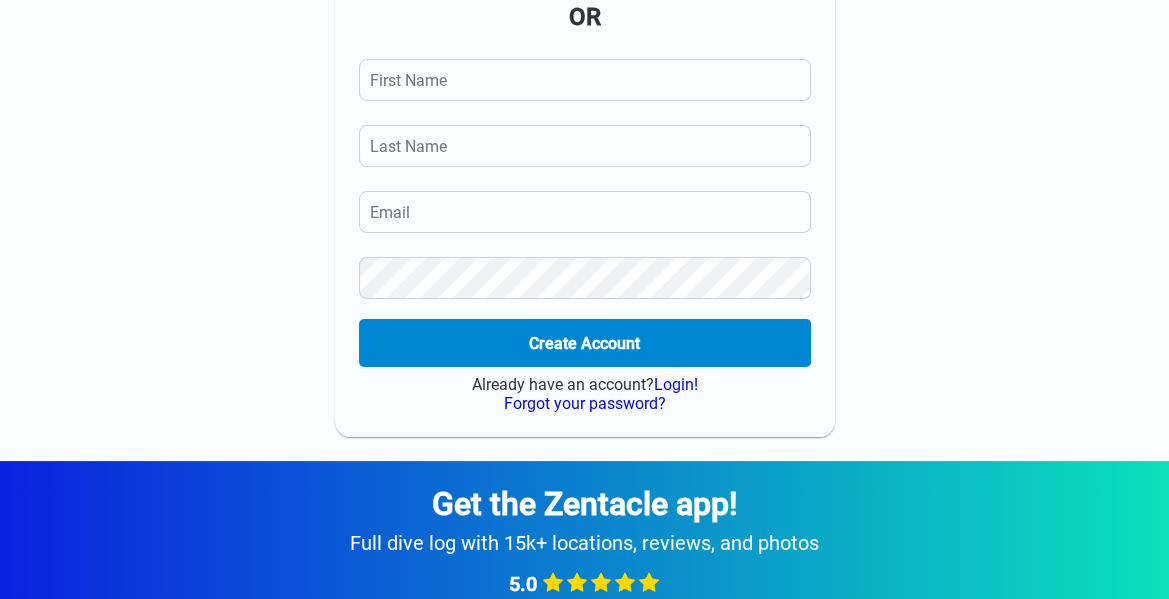 scroll, scrollTop: 0, scrollLeft: 0, axis: both 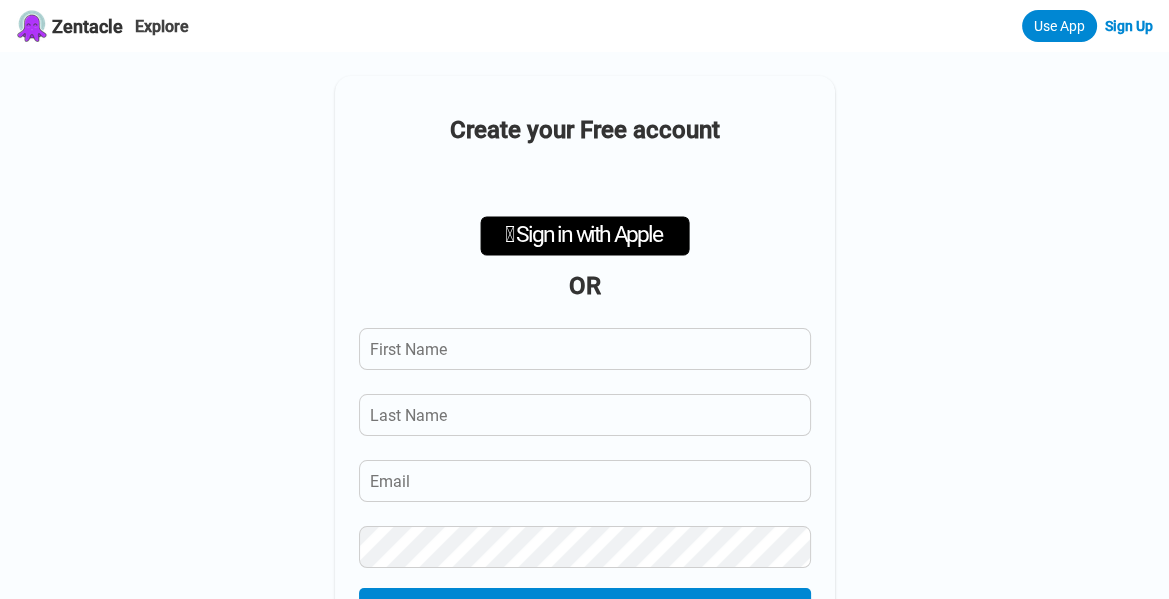 click on "Zentacle" at bounding box center (87, 26) 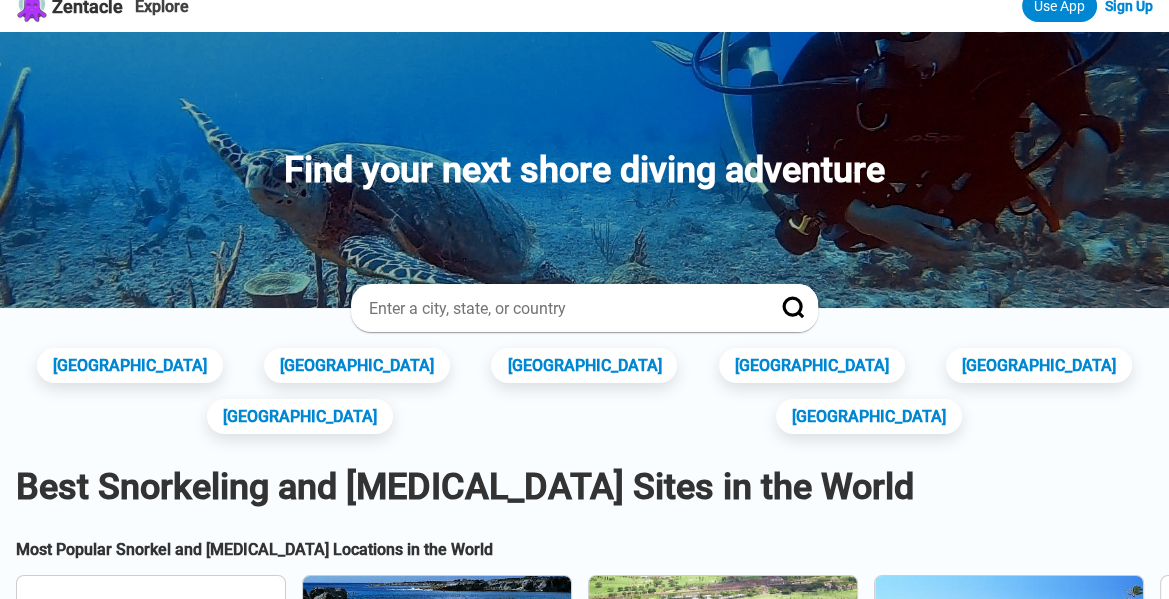 scroll, scrollTop: 112, scrollLeft: 0, axis: vertical 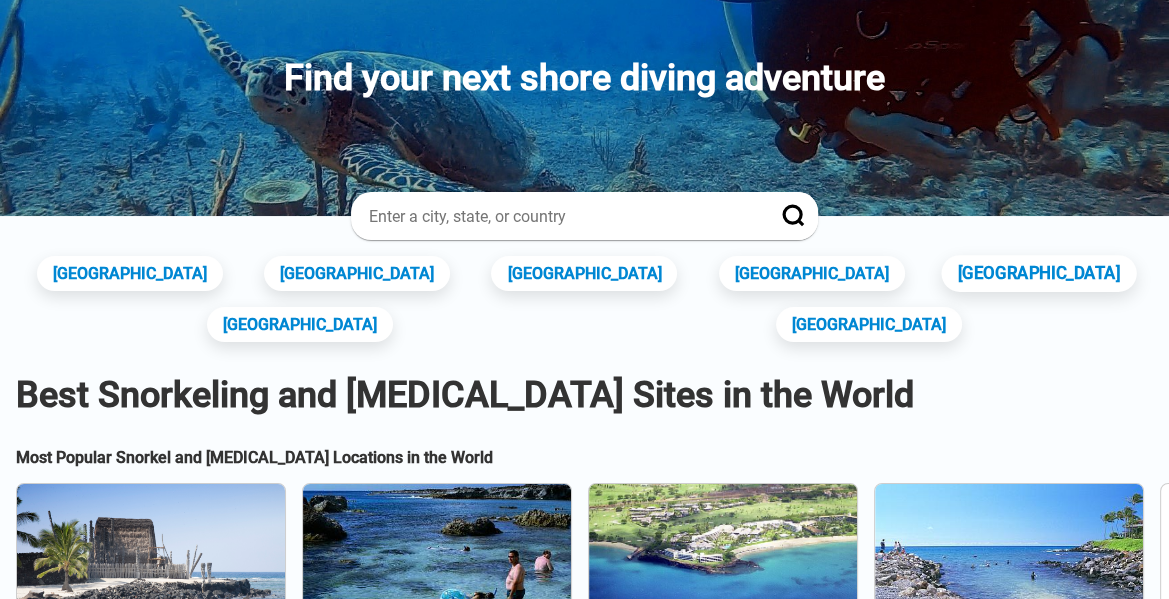 click on "[GEOGRAPHIC_DATA]" at bounding box center [1039, 273] 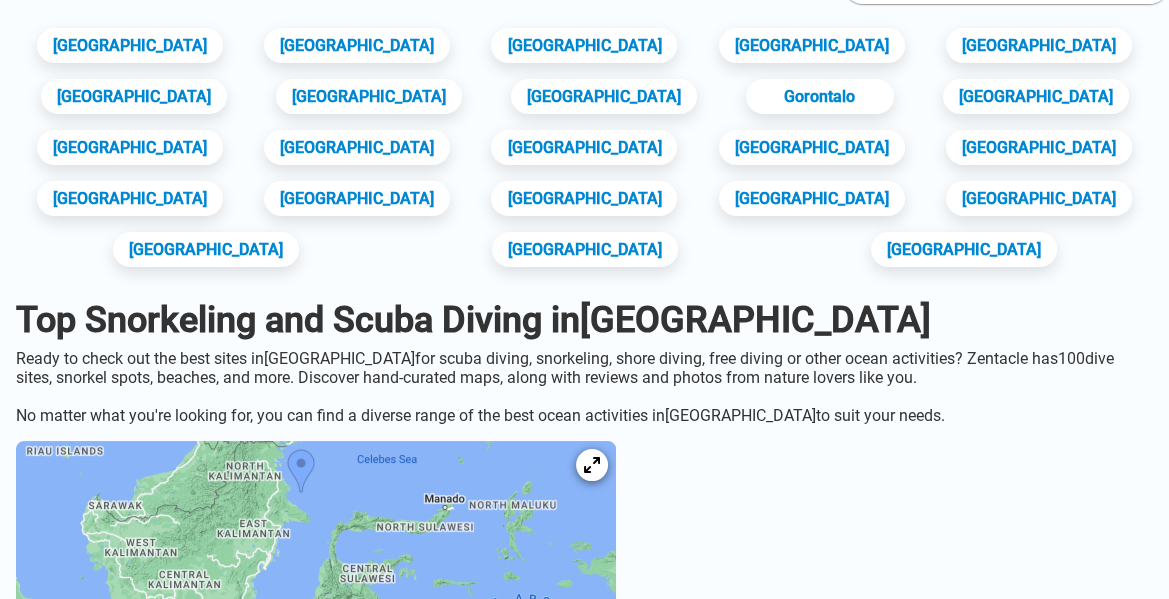 scroll, scrollTop: 0, scrollLeft: 0, axis: both 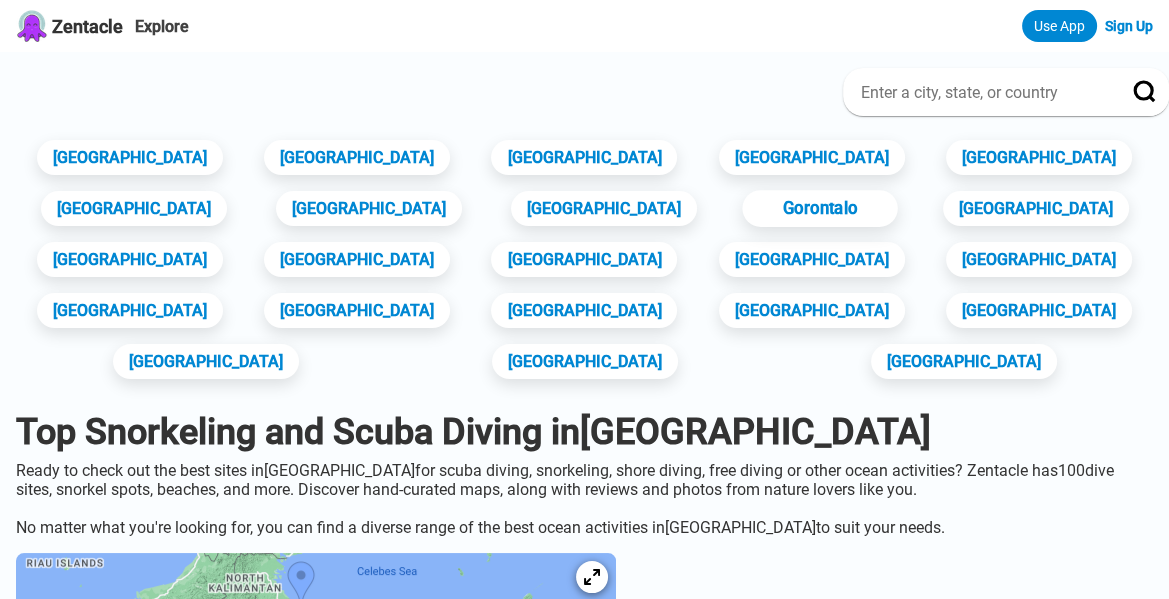 click on "Gorontalo" at bounding box center (819, 208) 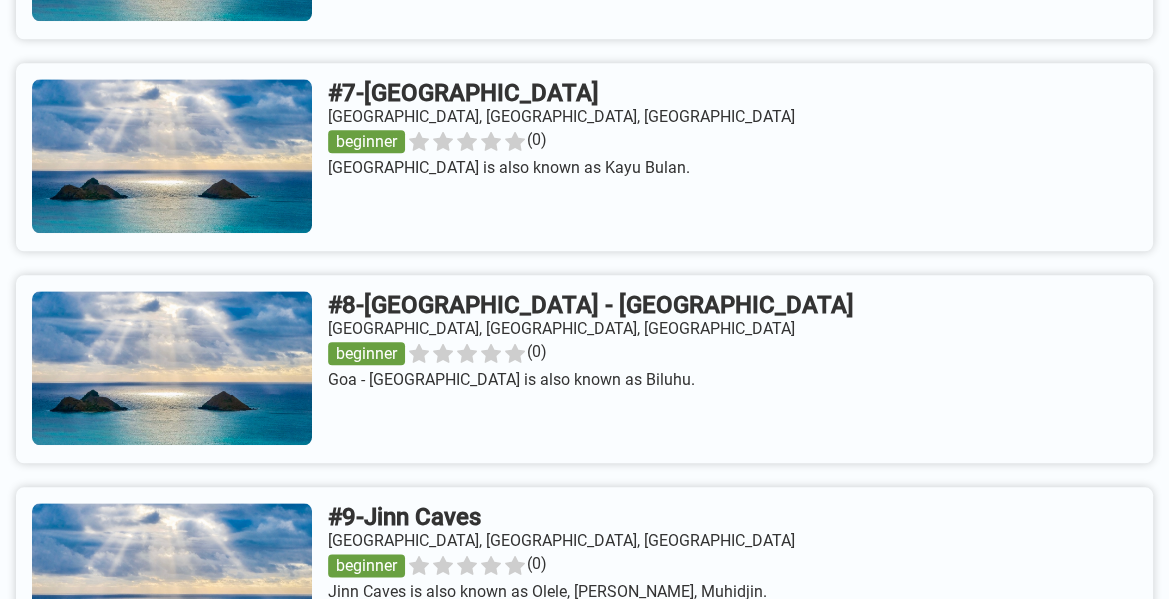 scroll, scrollTop: 2246, scrollLeft: 0, axis: vertical 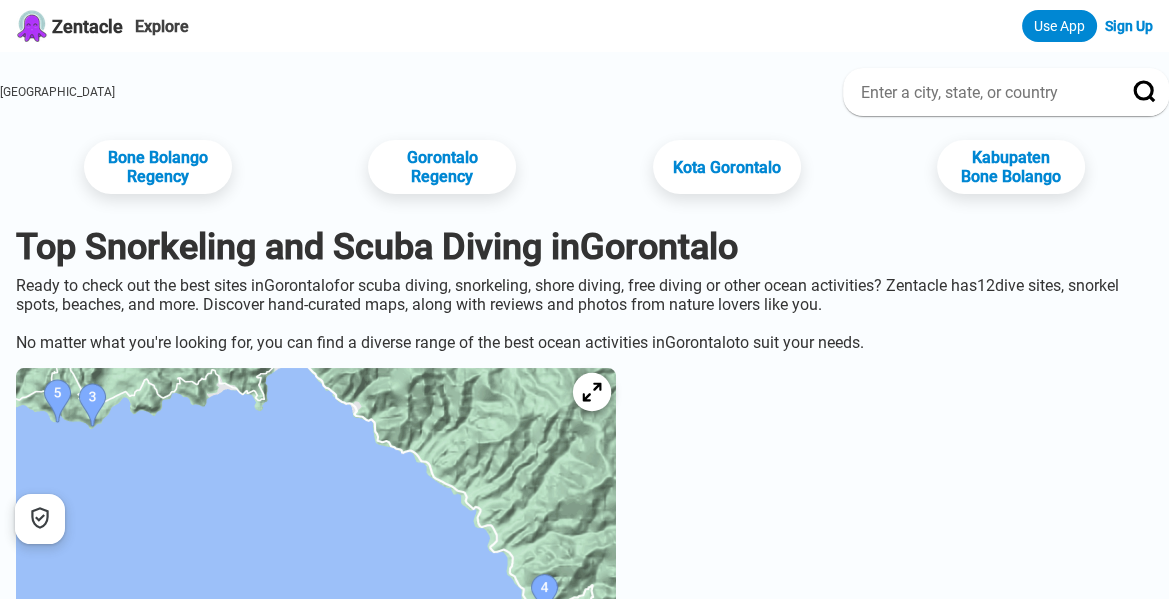 click 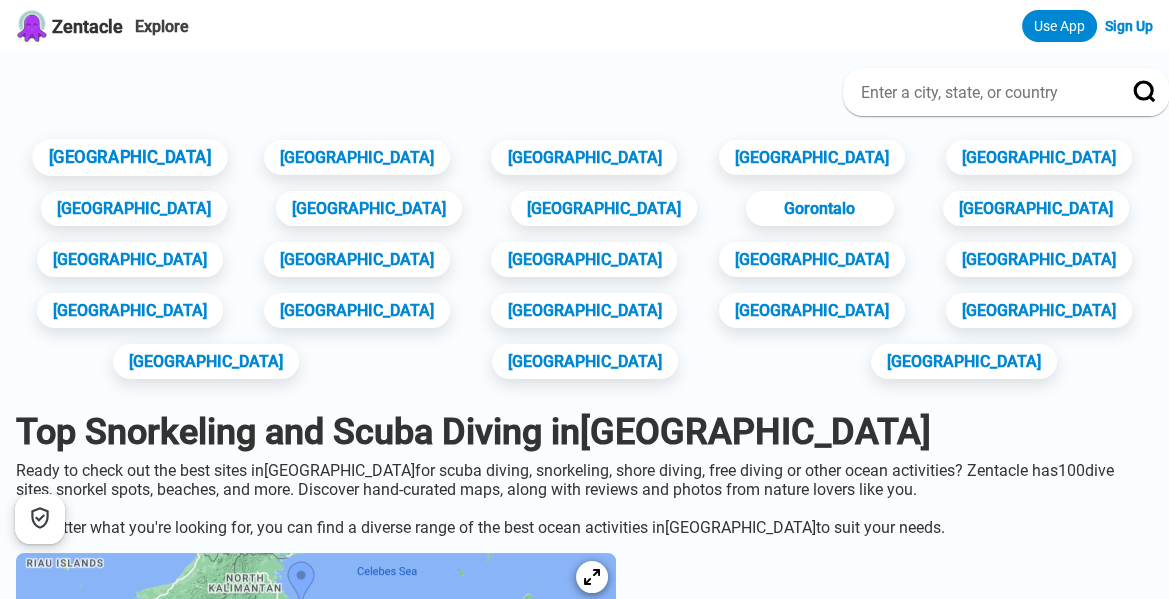 scroll, scrollTop: 37, scrollLeft: 0, axis: vertical 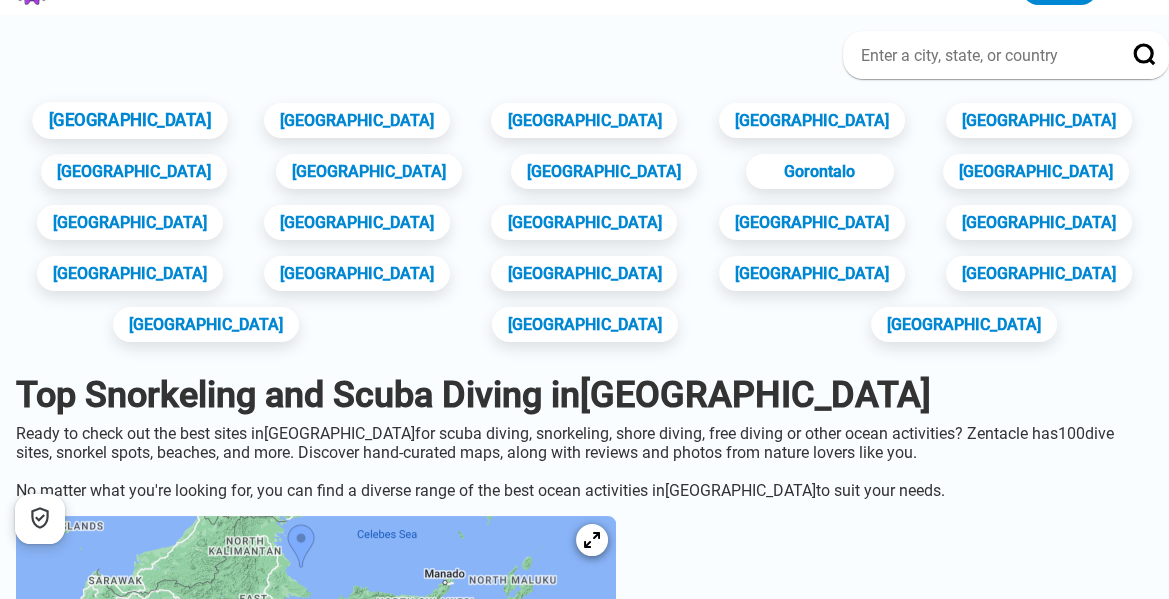 click on "[GEOGRAPHIC_DATA]" at bounding box center [129, 120] 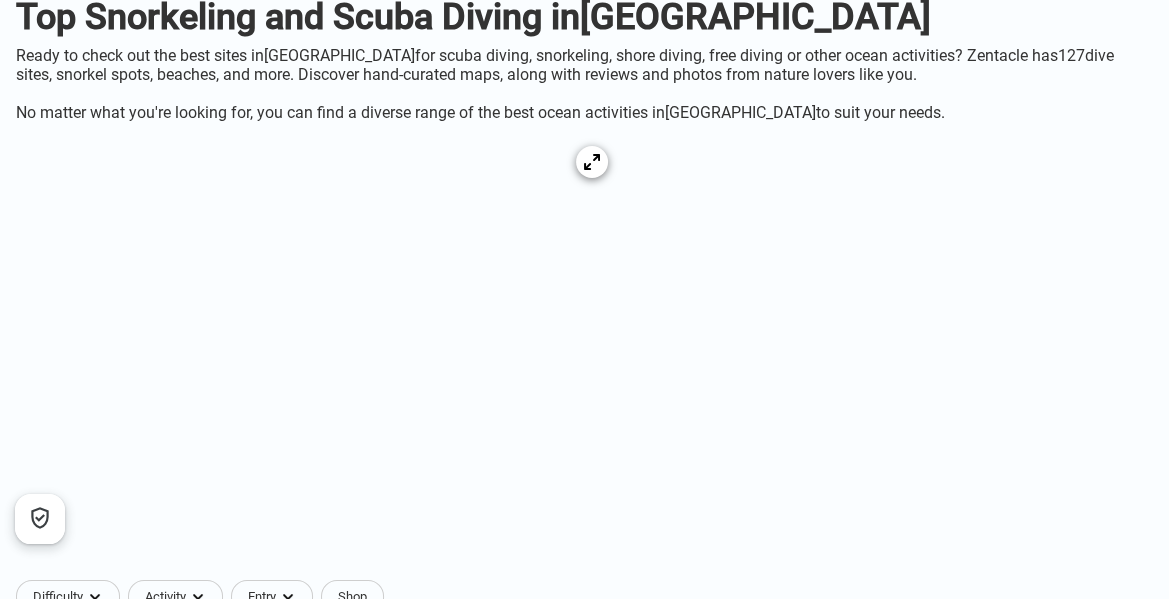 scroll, scrollTop: 0, scrollLeft: 0, axis: both 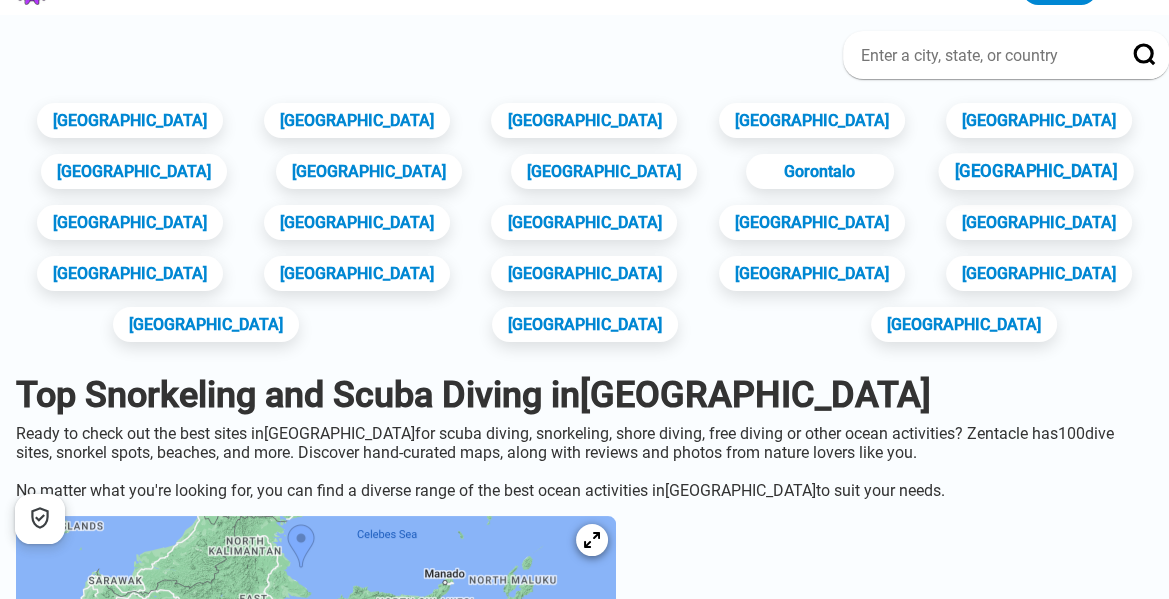 click on "[GEOGRAPHIC_DATA]" at bounding box center [1035, 171] 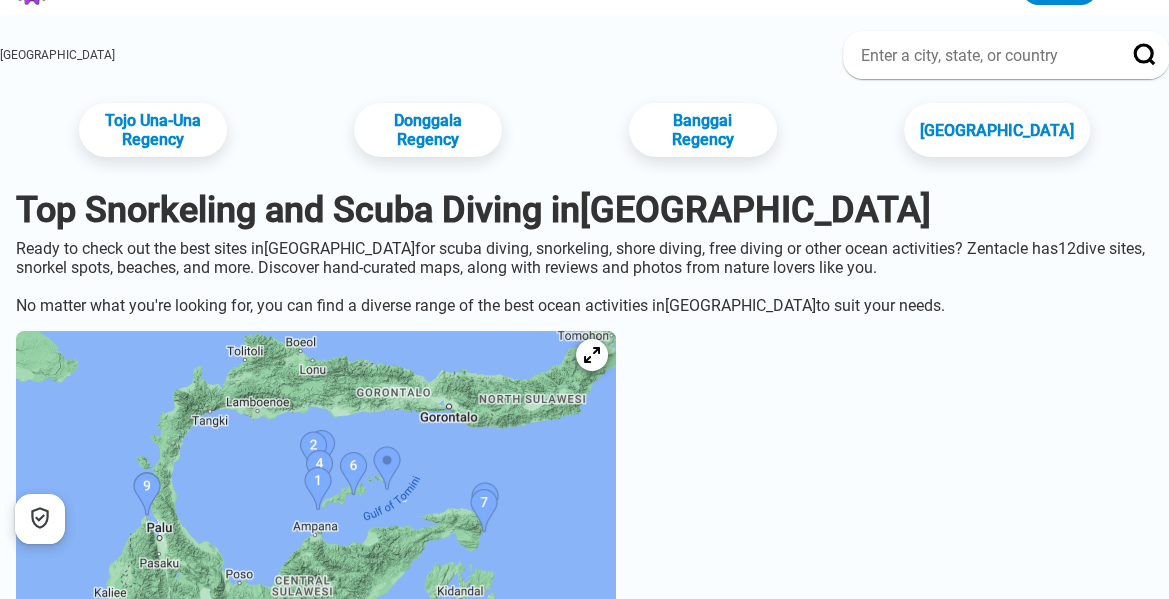 click on "Tojo Una-Una Regency Donggala Regency Banggai Regency Palu City" at bounding box center [584, 130] 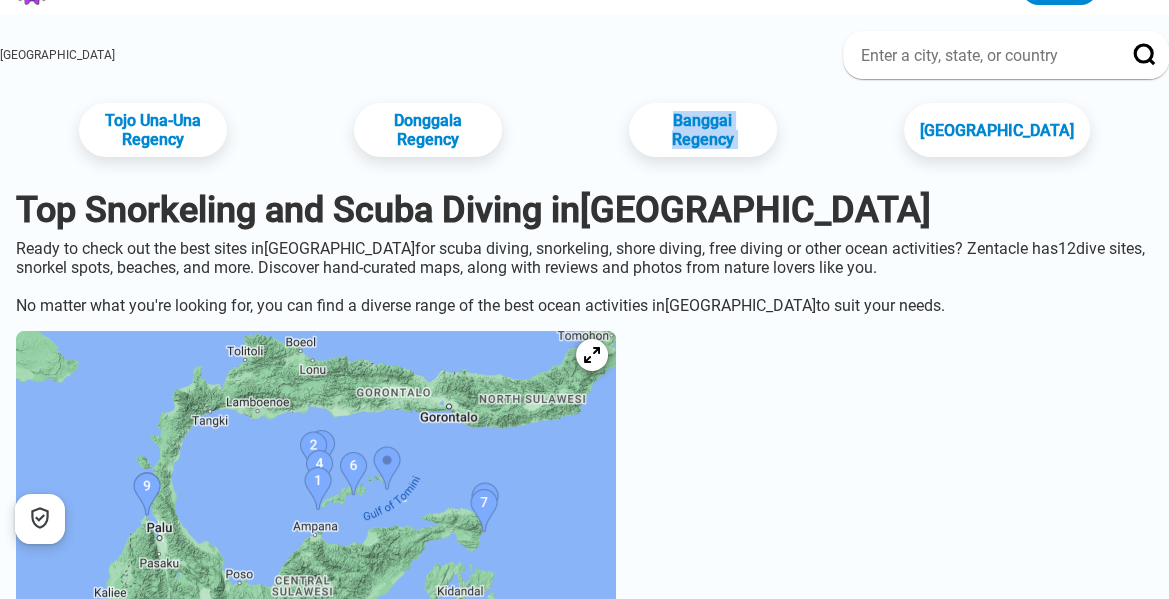 scroll, scrollTop: 0, scrollLeft: 0, axis: both 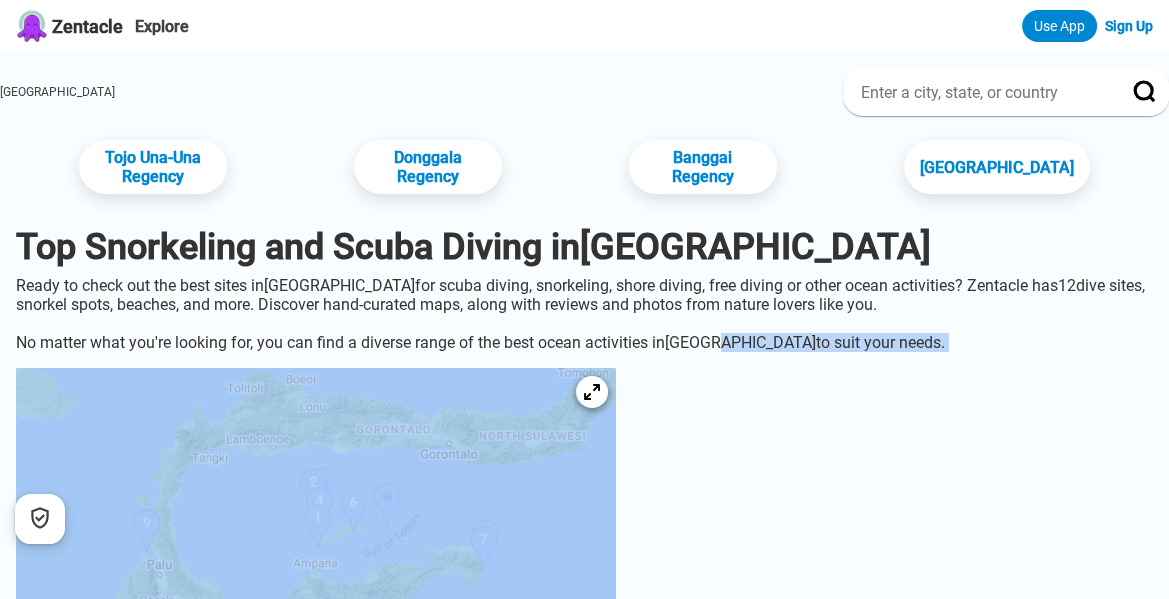 drag, startPoint x: 759, startPoint y: 446, endPoint x: 790, endPoint y: 373, distance: 79.30952 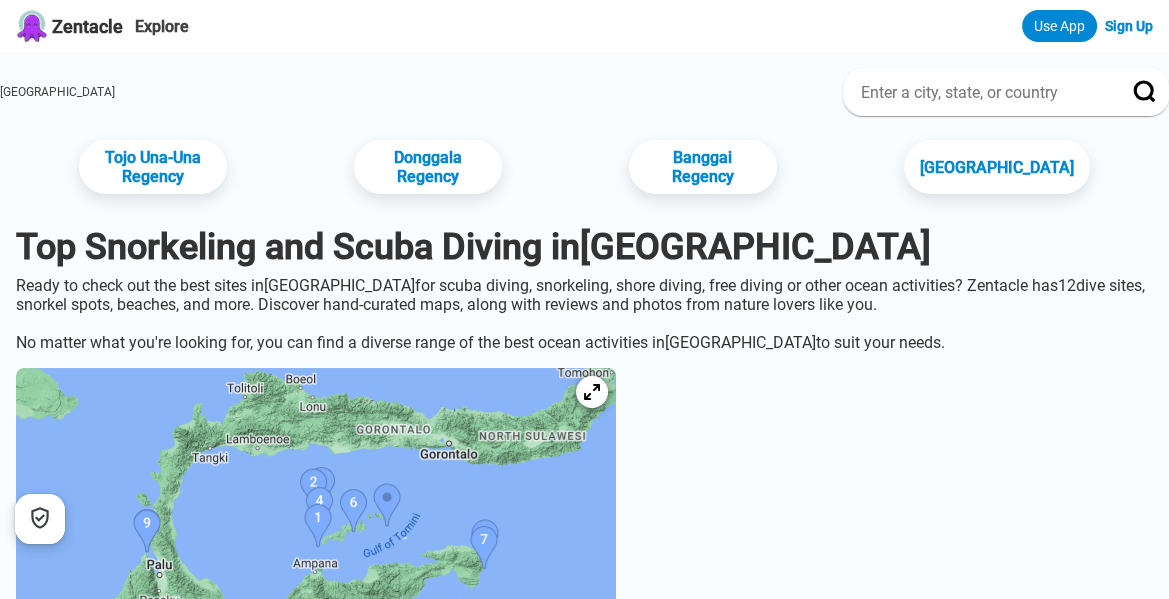 click on "Indonesia Tojo Una-Una Regency Donggala Regency Banggai Regency Palu City Top Snorkeling and Scuba Diving in  Central Sulawesi Ready to check out the best sites in  Central Sulawesi  for scuba diving, snorkeling, shore diving, free diving or other ocean activities? Zentacle has  12  dive sites, snorkel spots, beaches, and more. Discover hand-curated maps, along with reviews and photos from nature lovers like you.
No matter what you're looking for, you can find a diverse range of the best ocean activities in  Central Sulawesi  to suit your needs. Difficulty Activity Entry Shop # 1  -  Walea House Reef Indonesia, Sulawesi, Togian Islands beginner ( 0 ) # 2  -  Pelabuhan Jetty Indonesia, Sulawesi, Donggala beginner ( 0 ) Pelabuhan Jetty is a 0-star rated scuba dive and snorkel destination in Indonesia, Sulawesi, Donggala which is accessible from shore based on 0 ratings. # 3  -  B24 Liberator Indonesia, Sulawesi, Togian Islands intermediate ( 0 ) # 4  -  Batu Tetek Indonesia, Sulawesi, Balantak peninsula ( 0" at bounding box center (584, 1882) 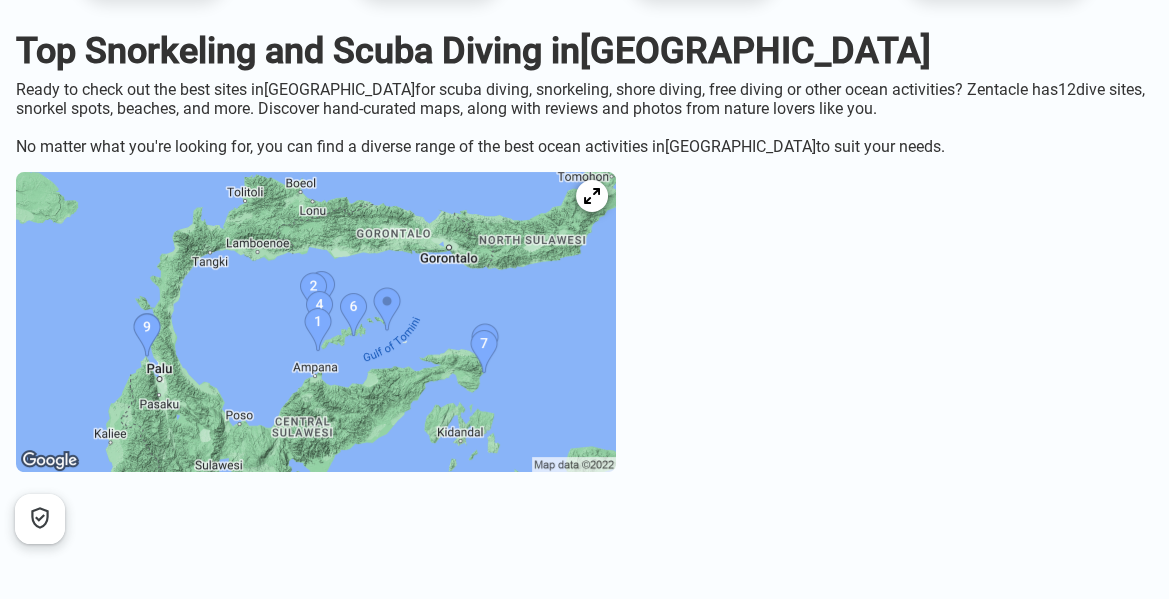 scroll, scrollTop: 305, scrollLeft: 0, axis: vertical 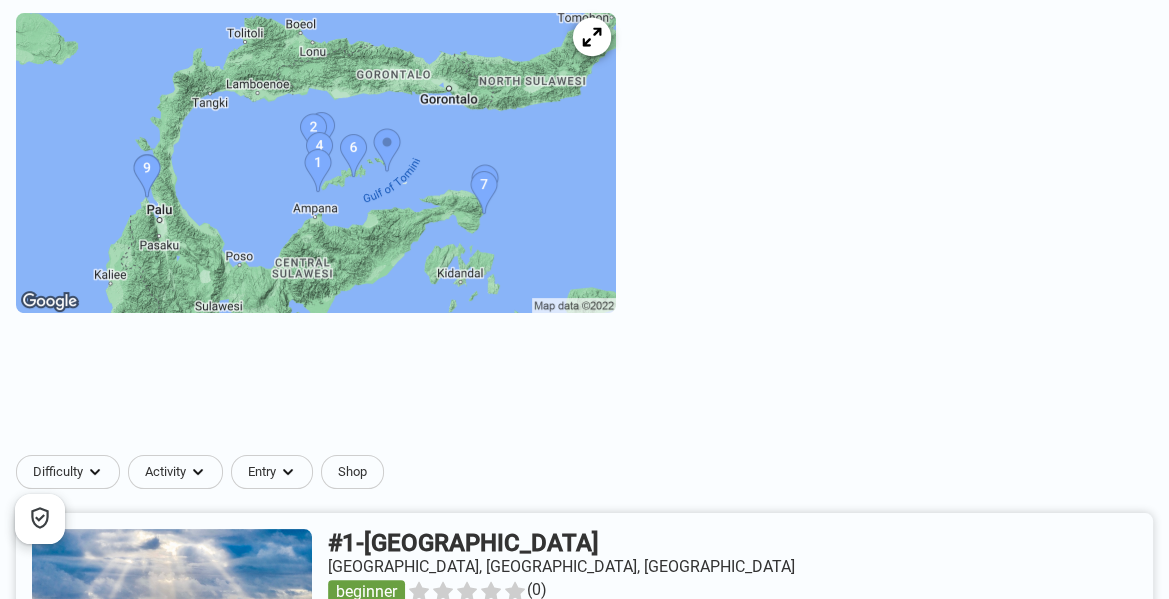 click 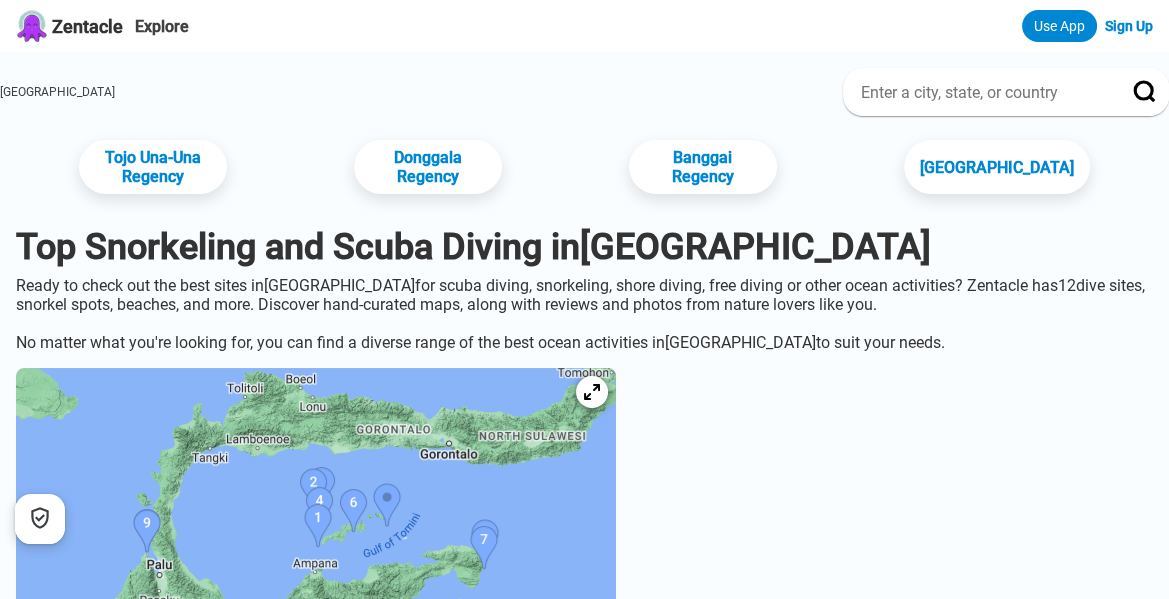 scroll, scrollTop: 129, scrollLeft: 0, axis: vertical 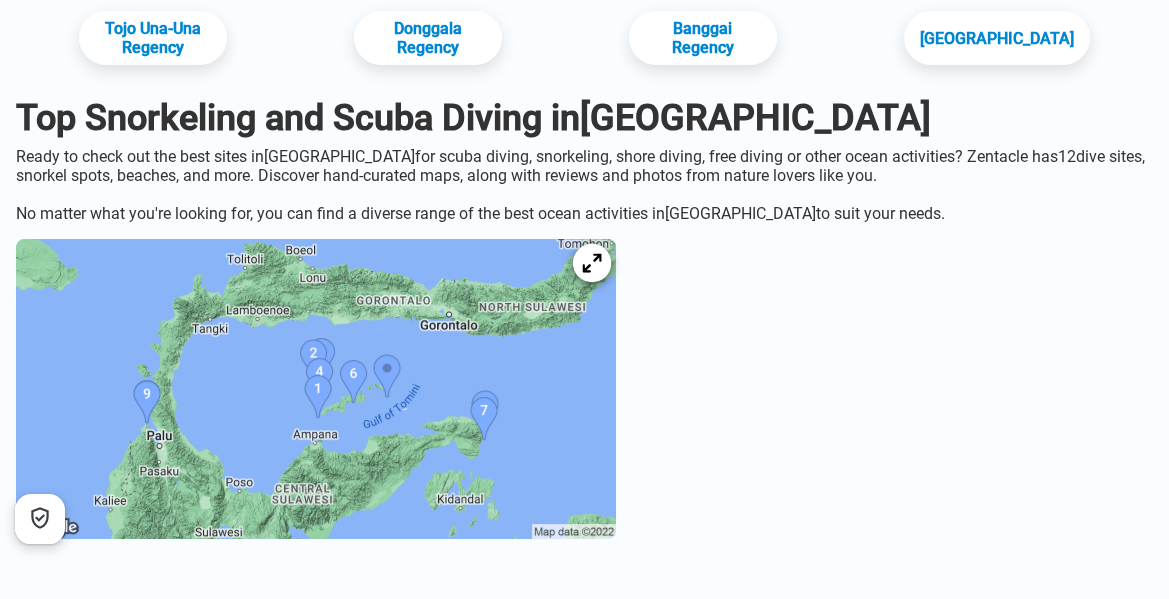 click 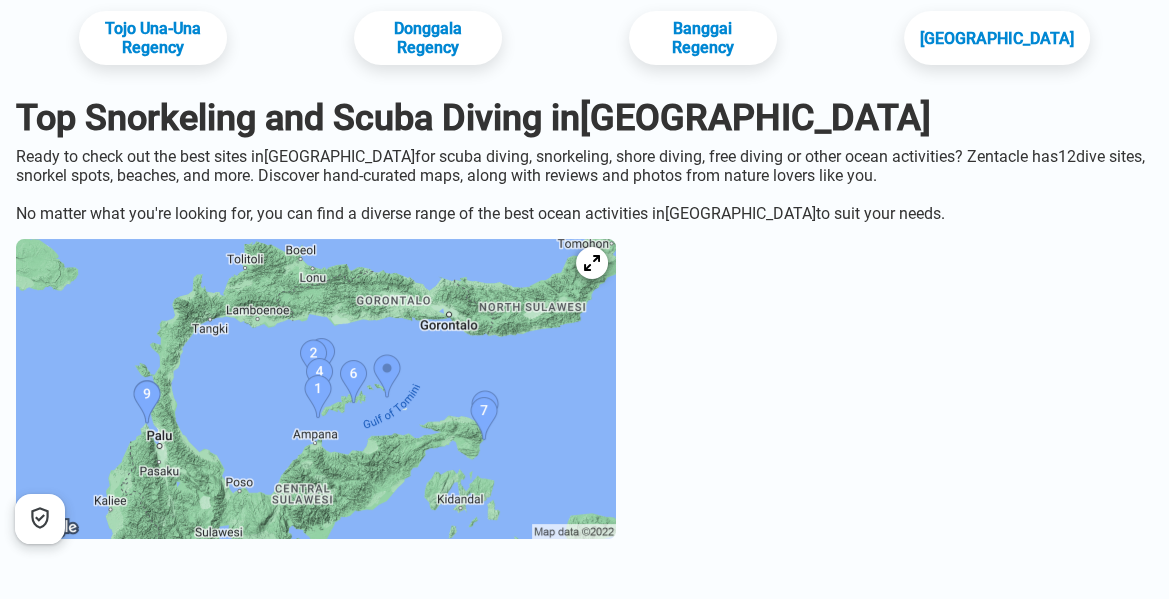 click at bounding box center (316, 389) 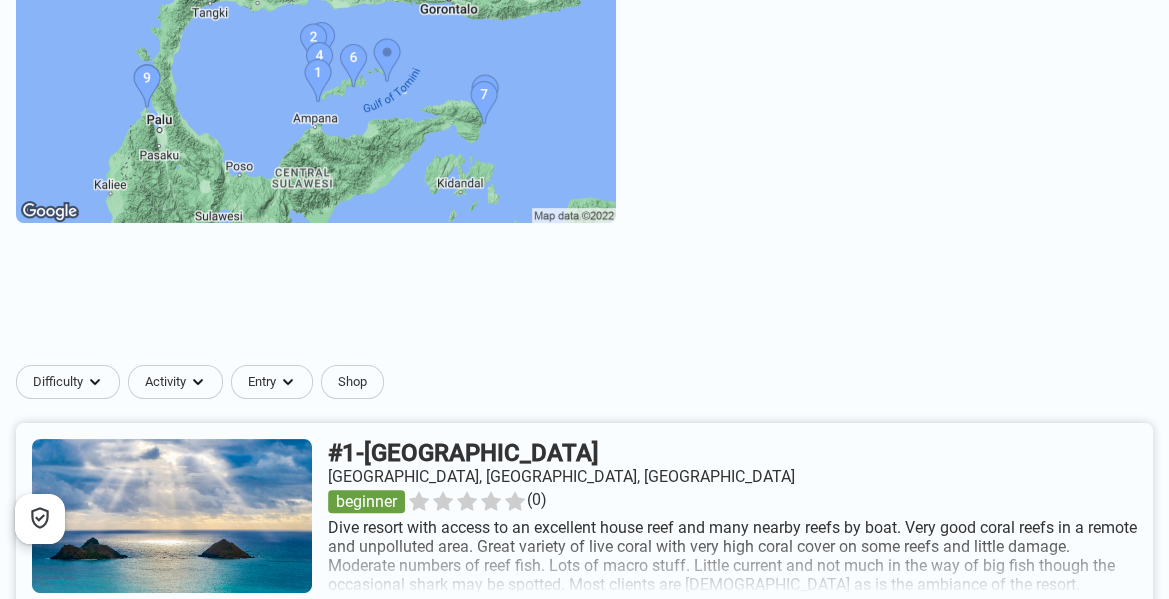 scroll, scrollTop: 0, scrollLeft: 0, axis: both 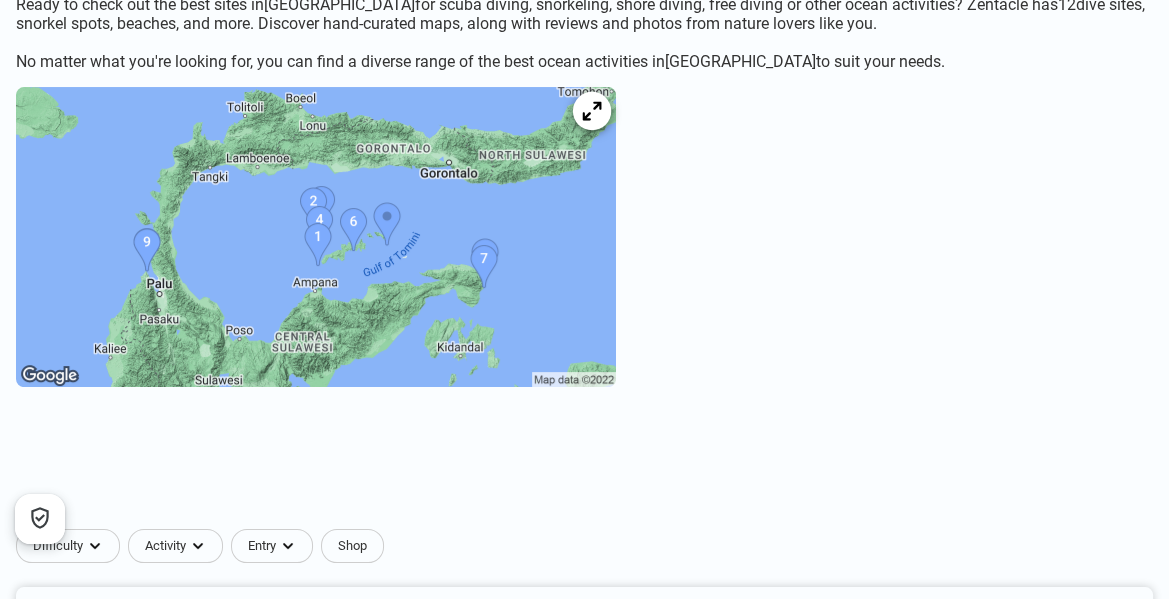 click 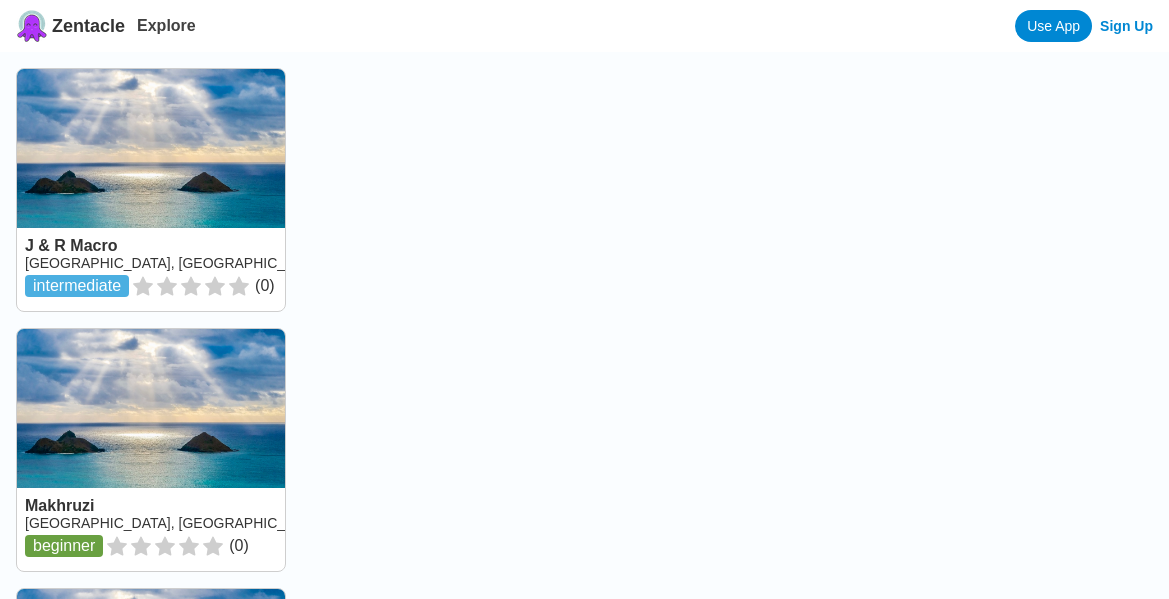 scroll, scrollTop: 0, scrollLeft: 0, axis: both 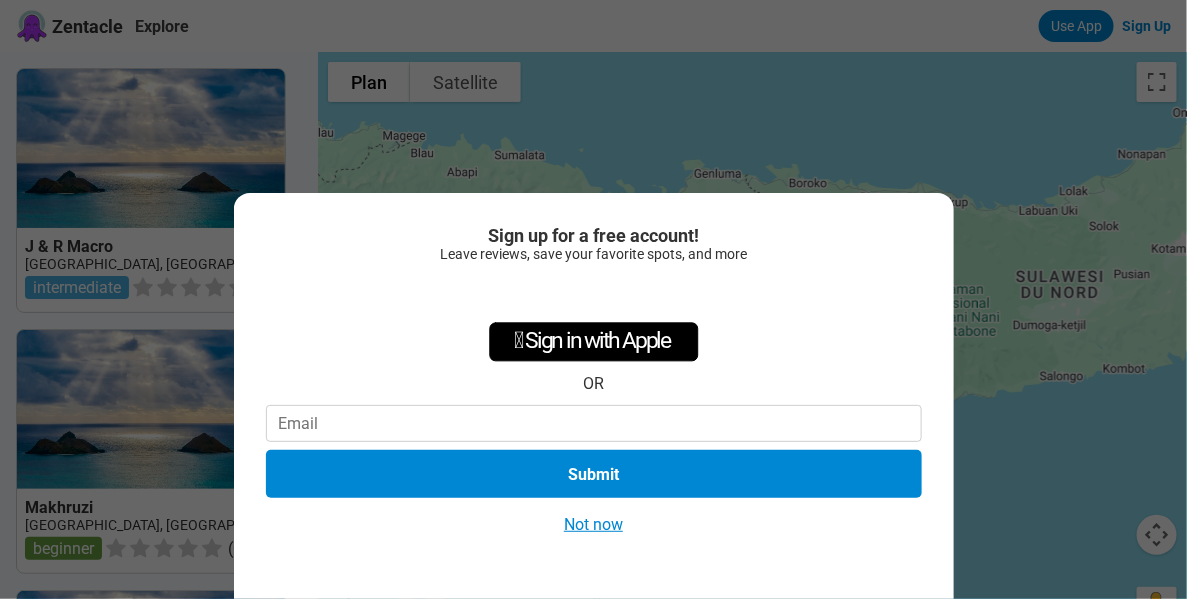 click on "Not now" at bounding box center [593, 524] 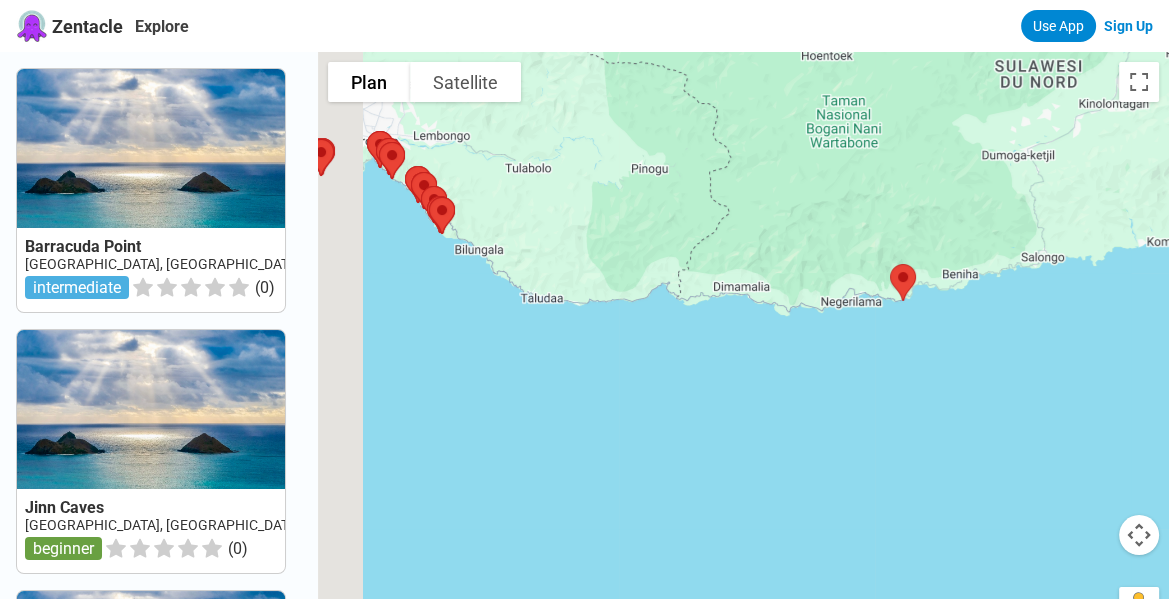 drag, startPoint x: 698, startPoint y: 435, endPoint x: 1053, endPoint y: 494, distance: 359.86942 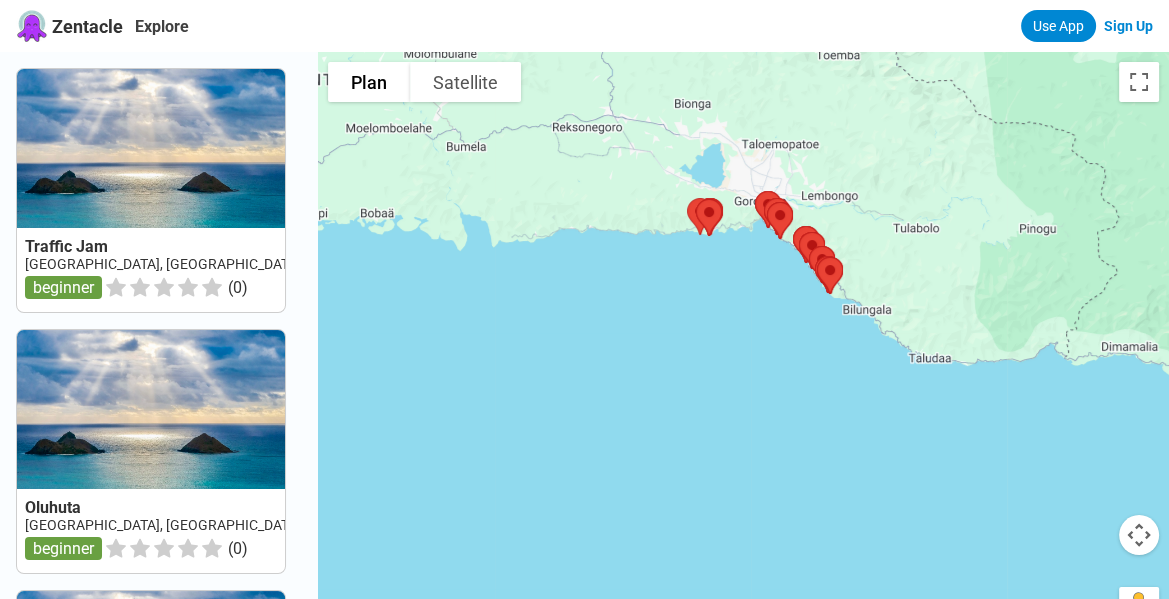 drag, startPoint x: 1131, startPoint y: 467, endPoint x: 764, endPoint y: 445, distance: 367.6588 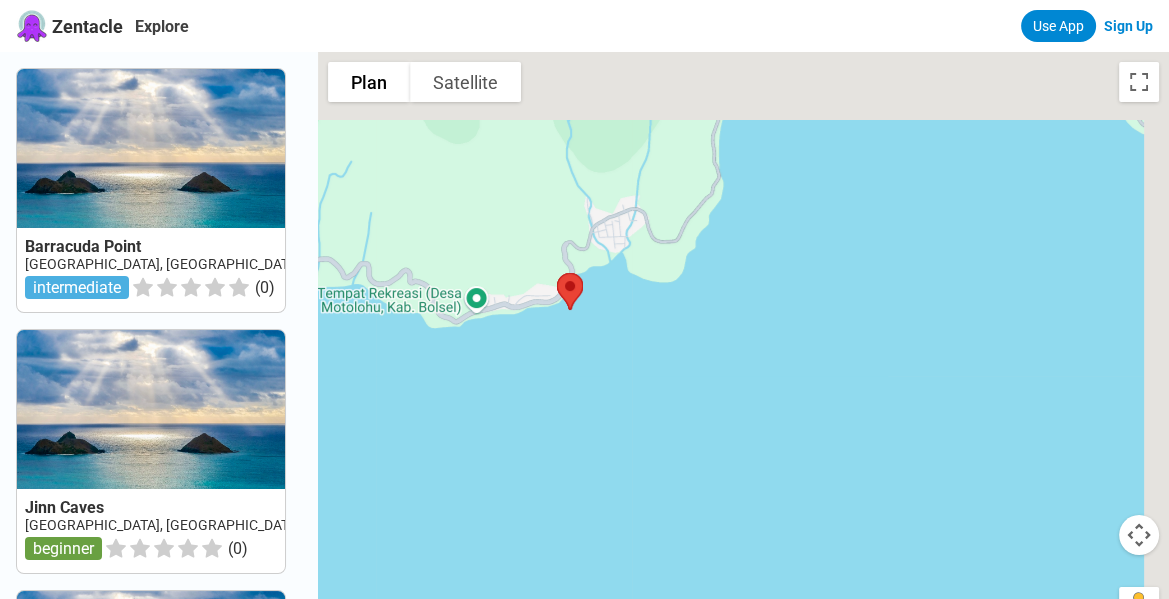 drag, startPoint x: 871, startPoint y: 235, endPoint x: 708, endPoint y: 440, distance: 261.90457 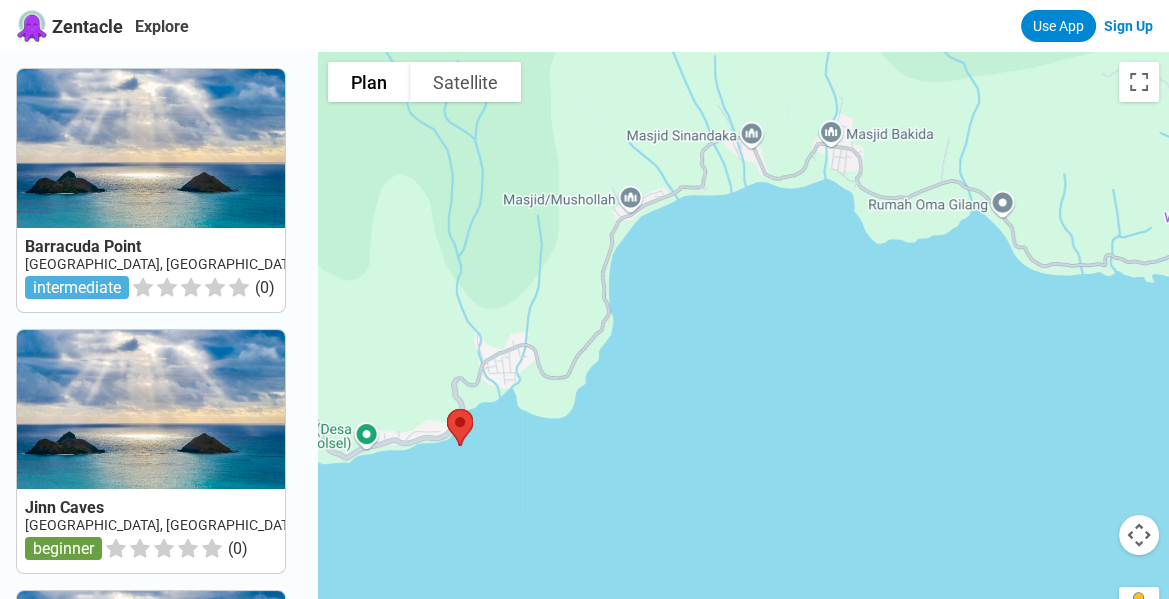 click at bounding box center (743, 351) 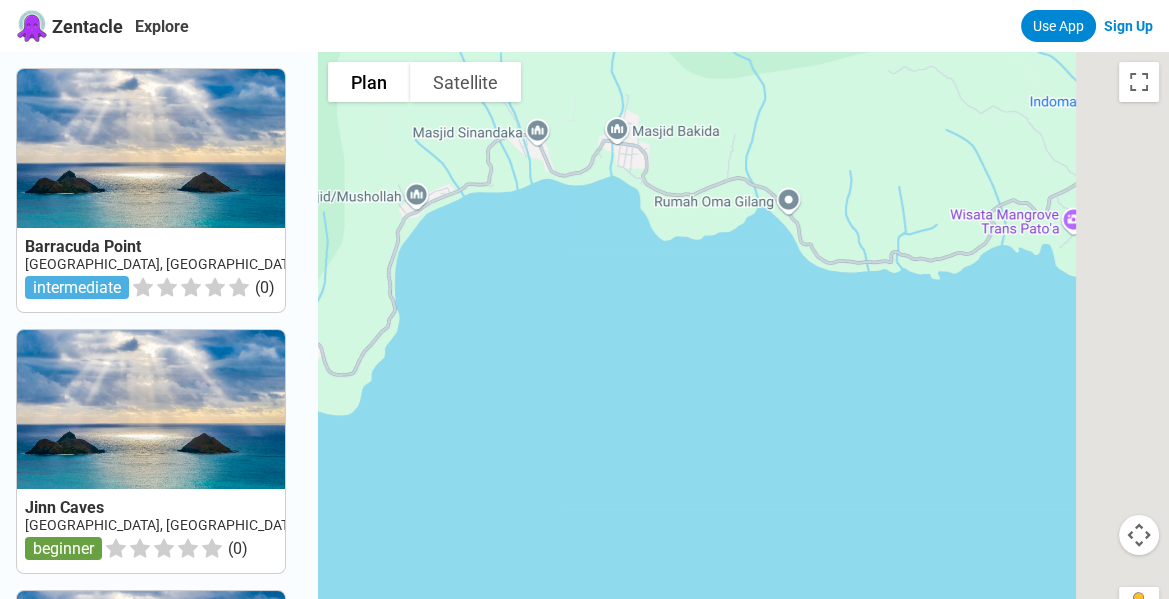 drag, startPoint x: 991, startPoint y: 365, endPoint x: 569, endPoint y: 346, distance: 422.42752 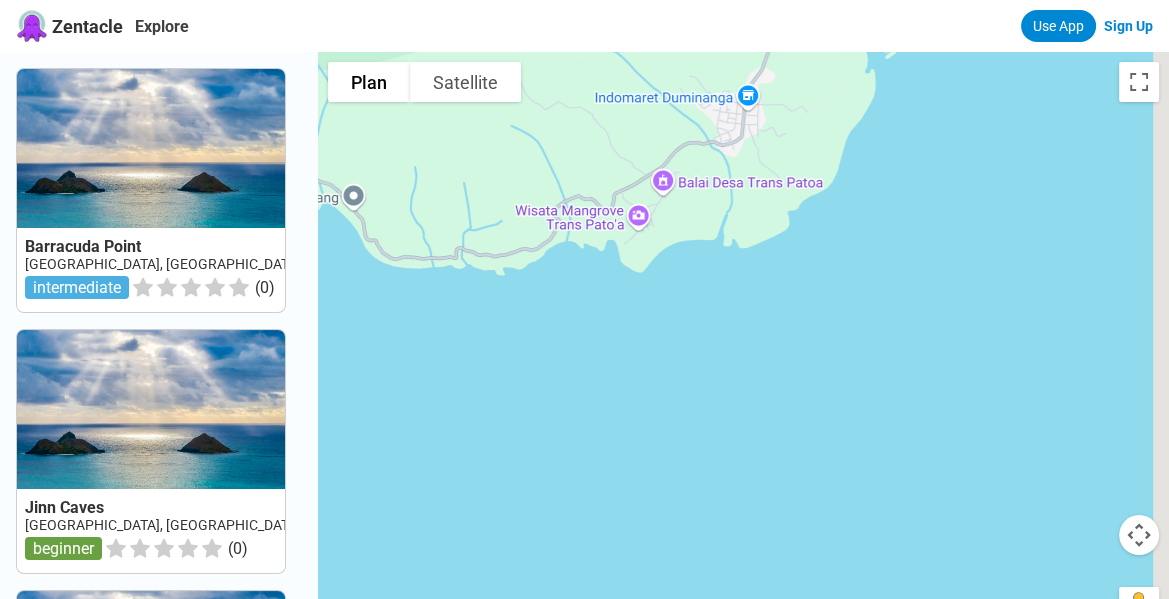 drag, startPoint x: 937, startPoint y: 289, endPoint x: 734, endPoint y: 519, distance: 306.7719 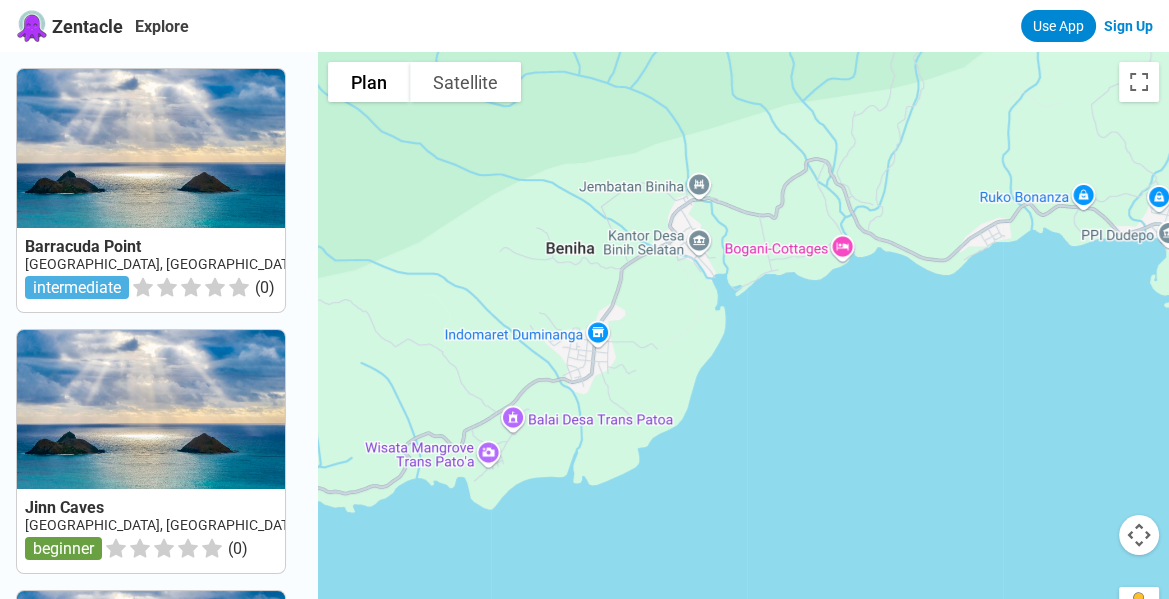 drag, startPoint x: 747, startPoint y: 449, endPoint x: 1050, endPoint y: 364, distance: 314.6967 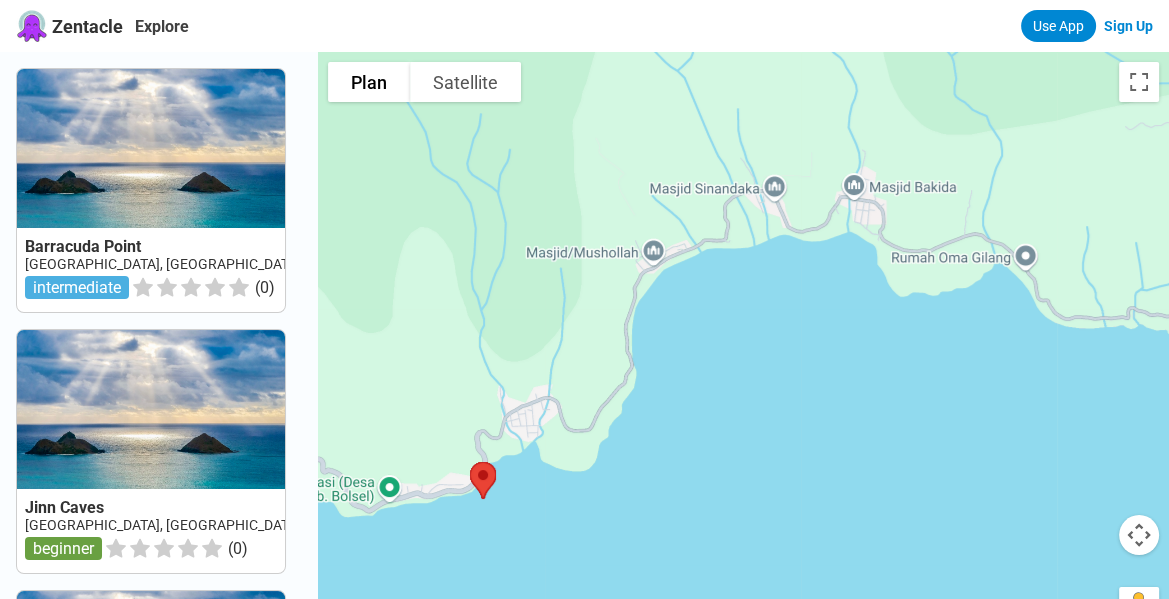 drag, startPoint x: 572, startPoint y: 379, endPoint x: 1138, endPoint y: 379, distance: 566 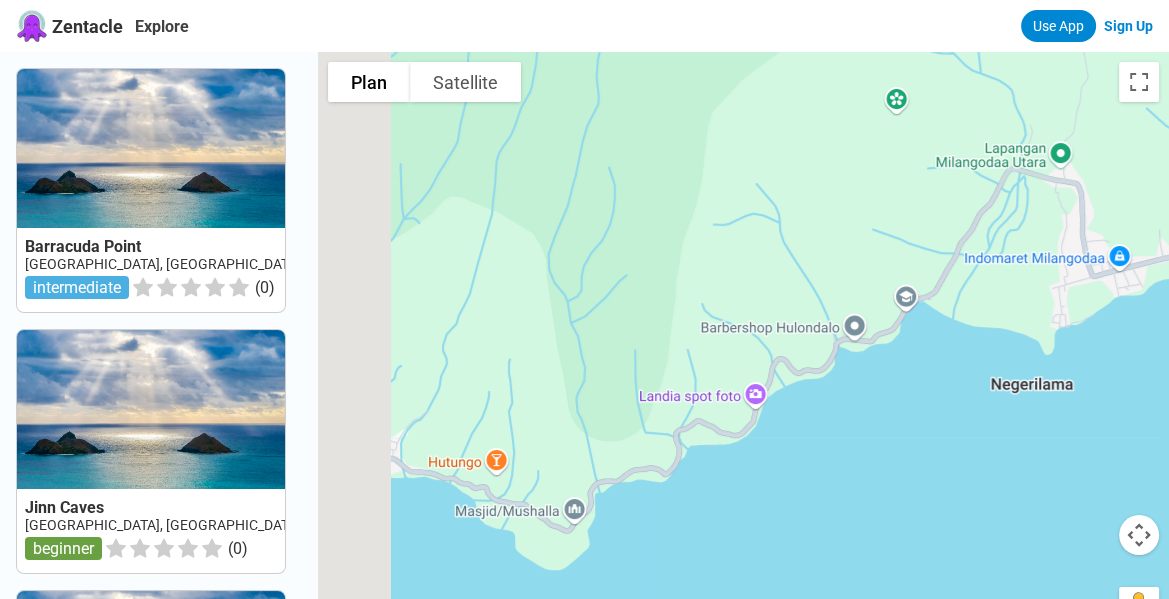drag, startPoint x: 867, startPoint y: 468, endPoint x: 1121, endPoint y: 184, distance: 381.01443 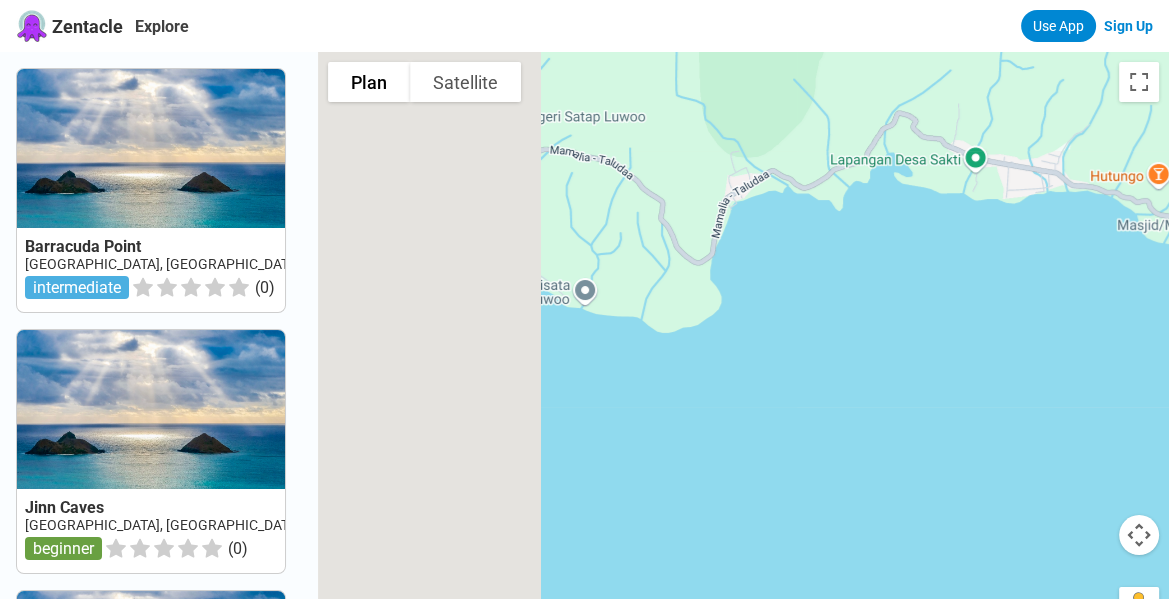 drag, startPoint x: 543, startPoint y: 259, endPoint x: 1102, endPoint y: 384, distance: 572.80536 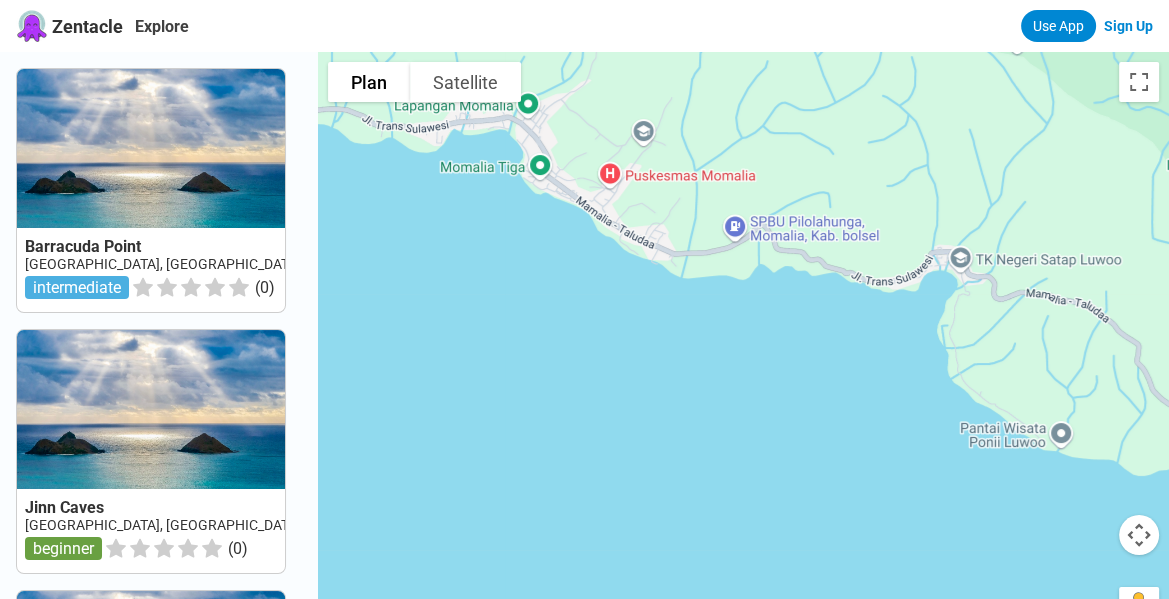 drag, startPoint x: 655, startPoint y: 345, endPoint x: 994, endPoint y: 534, distance: 388.12628 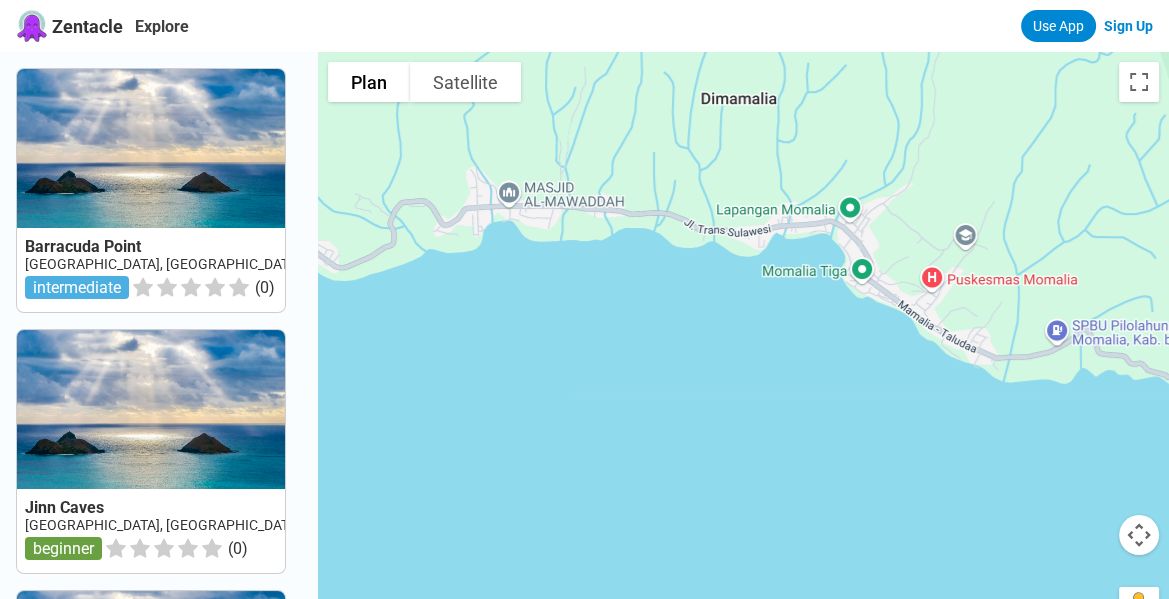 drag, startPoint x: 647, startPoint y: 374, endPoint x: 1003, endPoint y: 385, distance: 356.1699 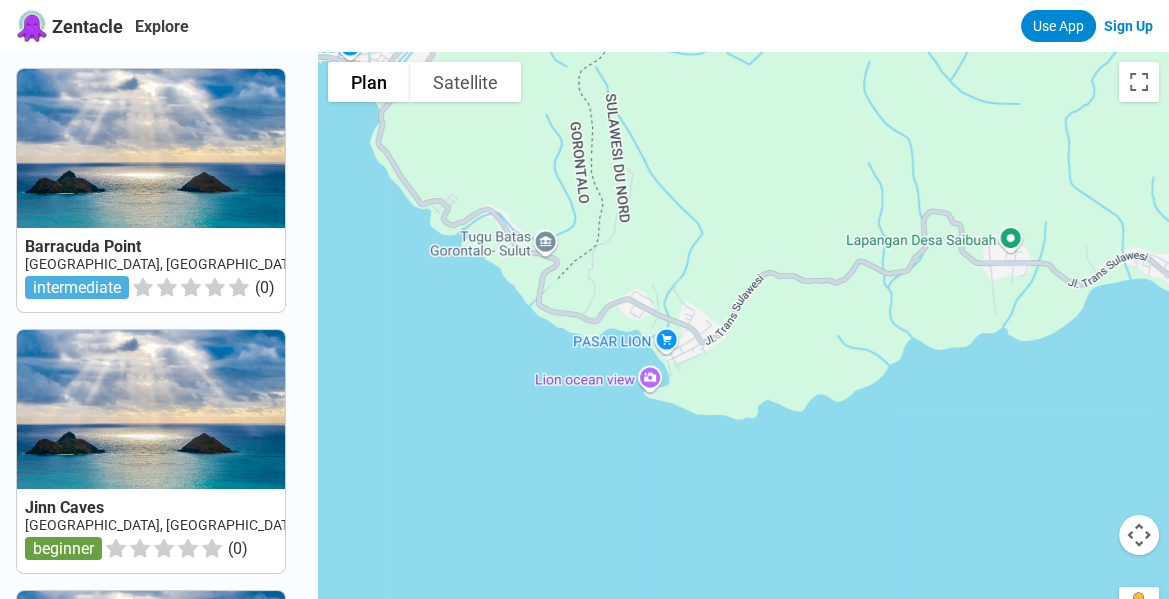 drag, startPoint x: 559, startPoint y: 426, endPoint x: 843, endPoint y: 470, distance: 287.38824 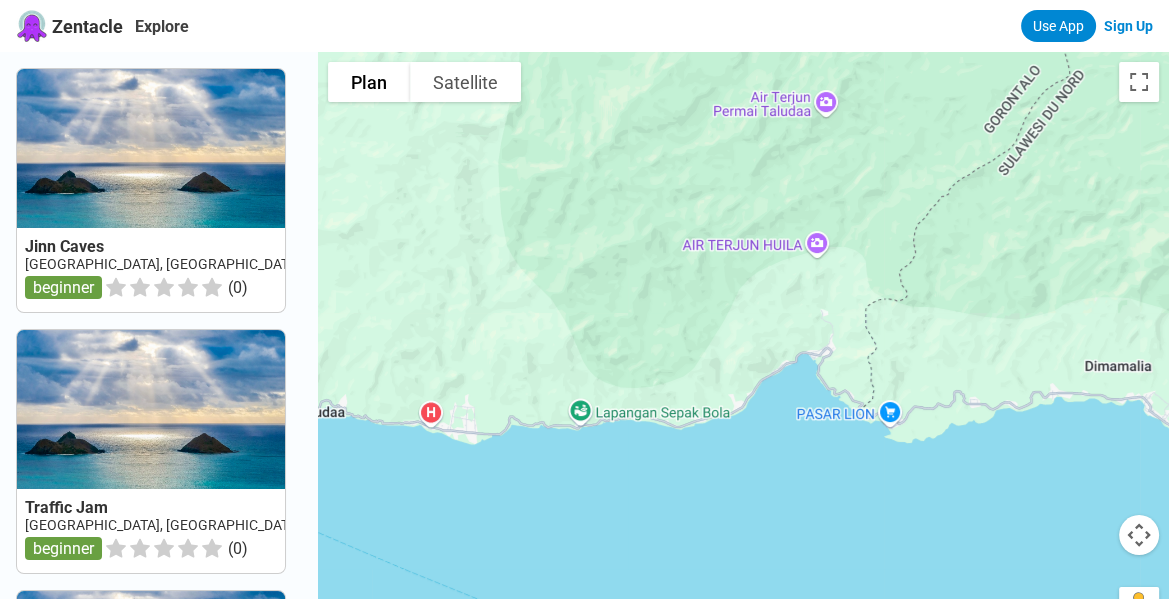 drag, startPoint x: 645, startPoint y: 455, endPoint x: 1030, endPoint y: 410, distance: 387.62094 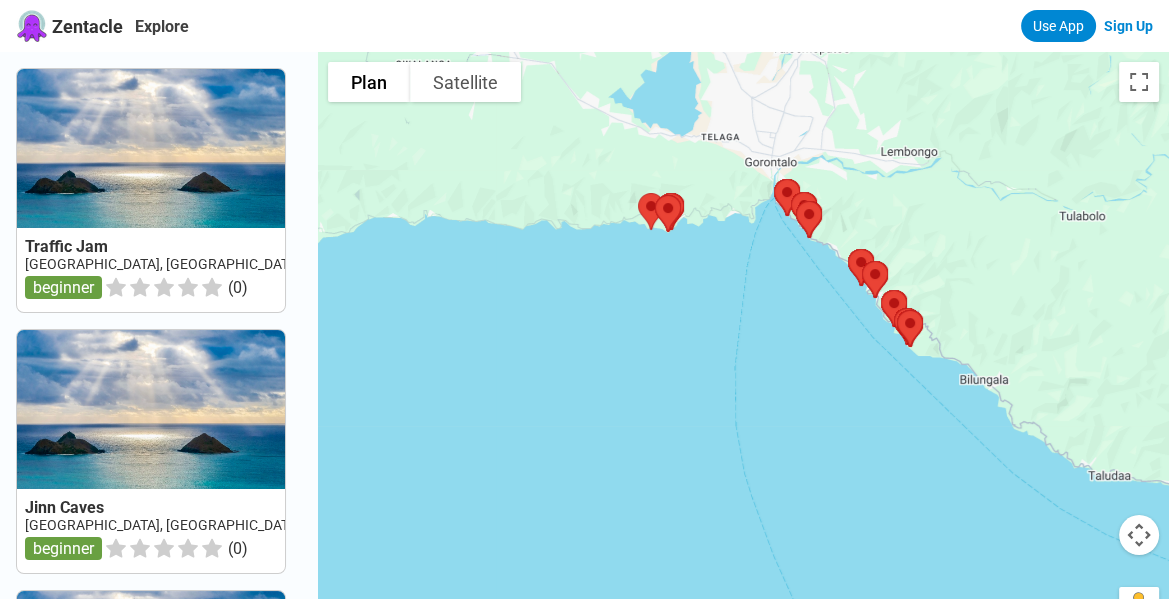 drag, startPoint x: 750, startPoint y: 235, endPoint x: 793, endPoint y: 362, distance: 134.08206 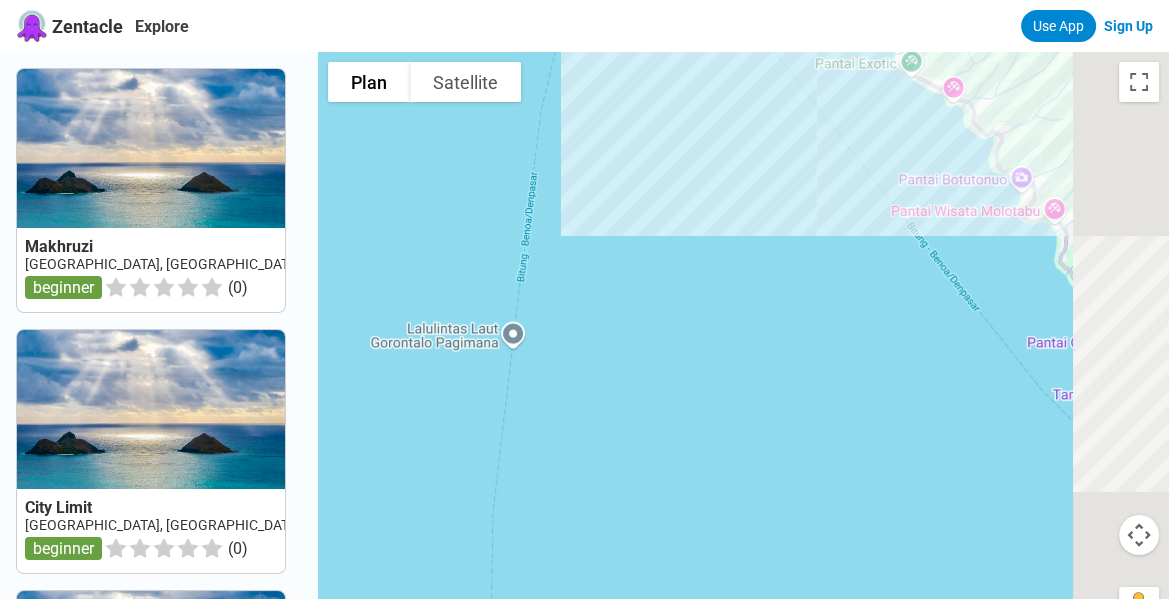 drag, startPoint x: 888, startPoint y: 338, endPoint x: 704, endPoint y: 358, distance: 185.08377 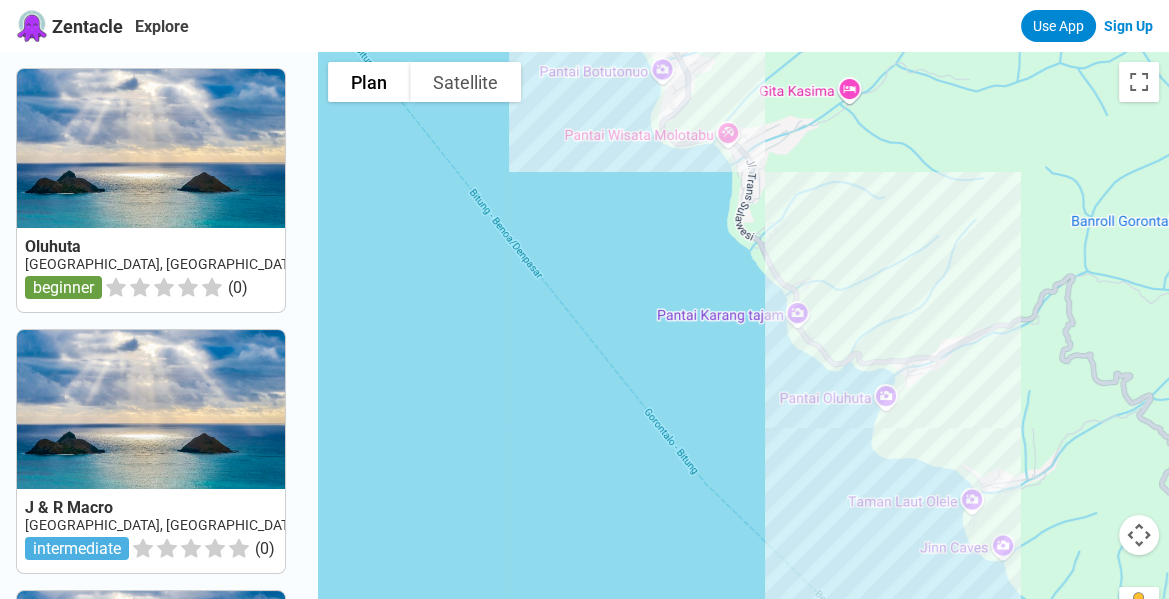 drag, startPoint x: 563, startPoint y: 221, endPoint x: 870, endPoint y: 508, distance: 420.25943 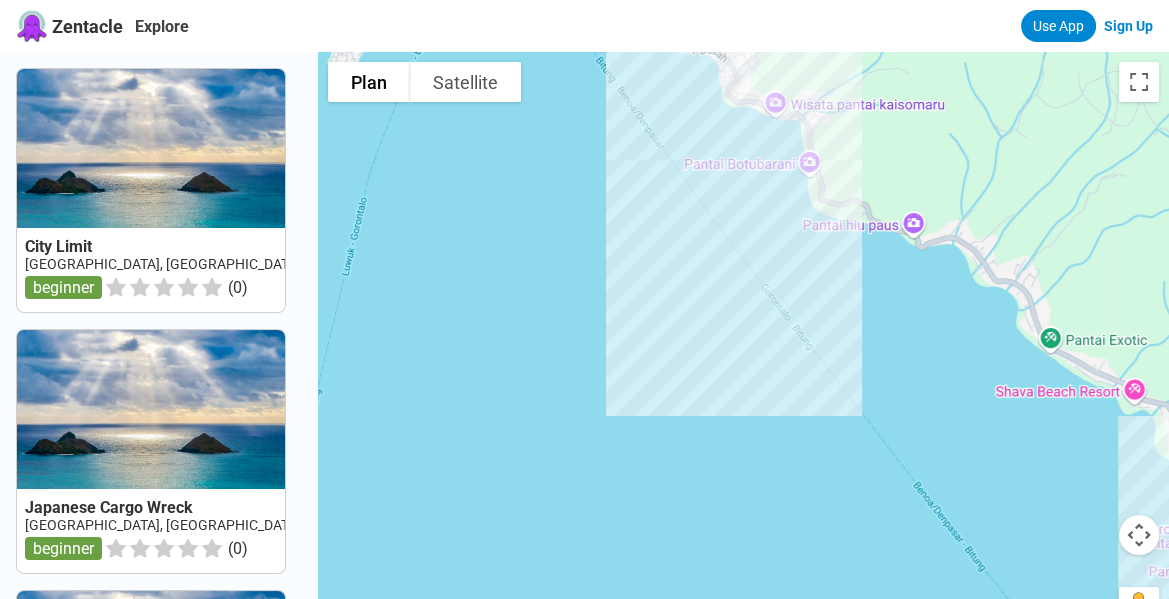 drag, startPoint x: 552, startPoint y: 291, endPoint x: 803, endPoint y: 498, distance: 325.34598 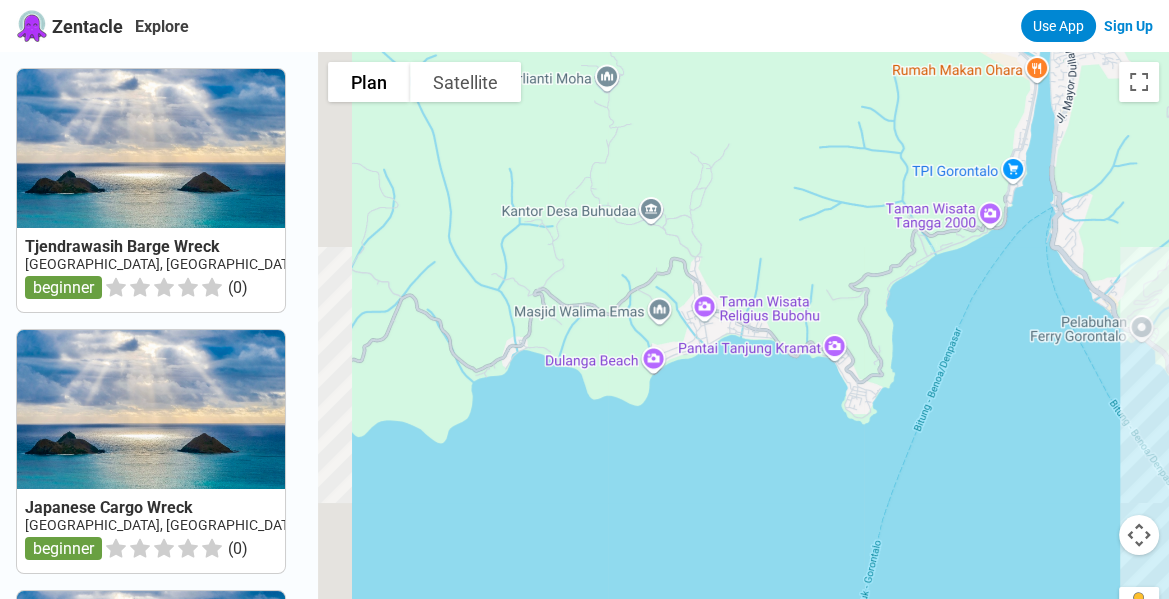 drag, startPoint x: 593, startPoint y: 480, endPoint x: 803, endPoint y: 422, distance: 217.86234 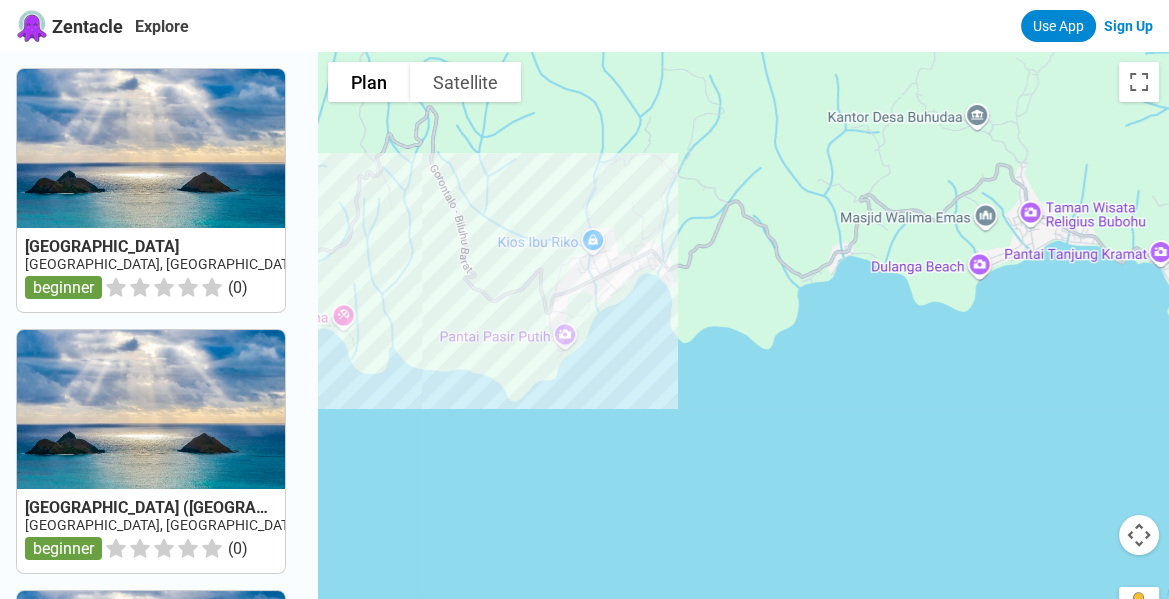 drag, startPoint x: 630, startPoint y: 453, endPoint x: 771, endPoint y: 442, distance: 141.42842 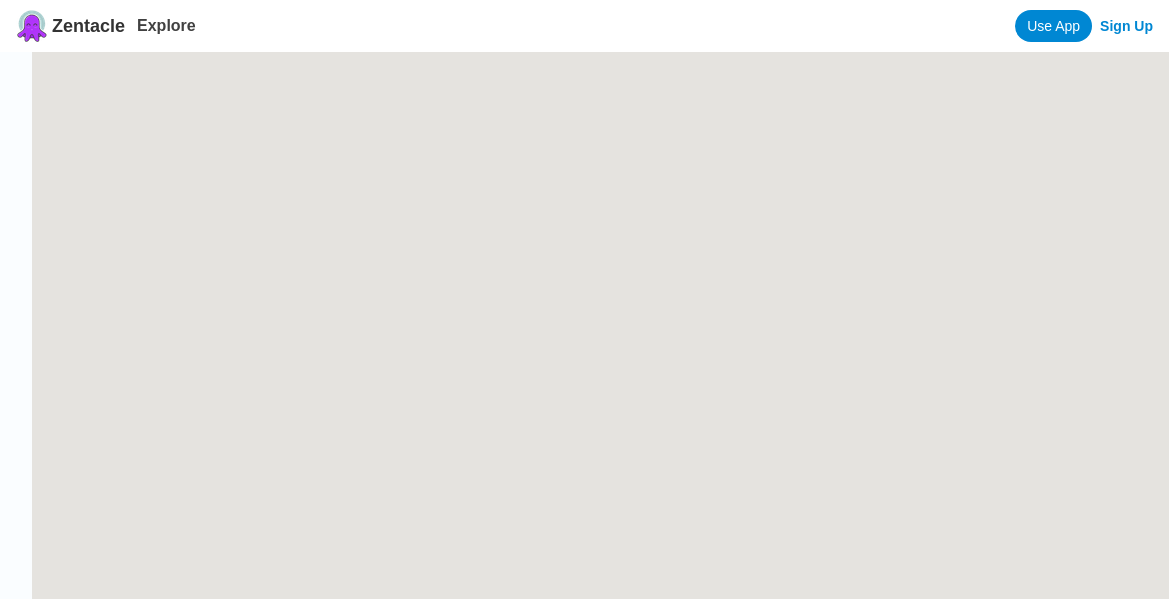 scroll, scrollTop: 0, scrollLeft: 0, axis: both 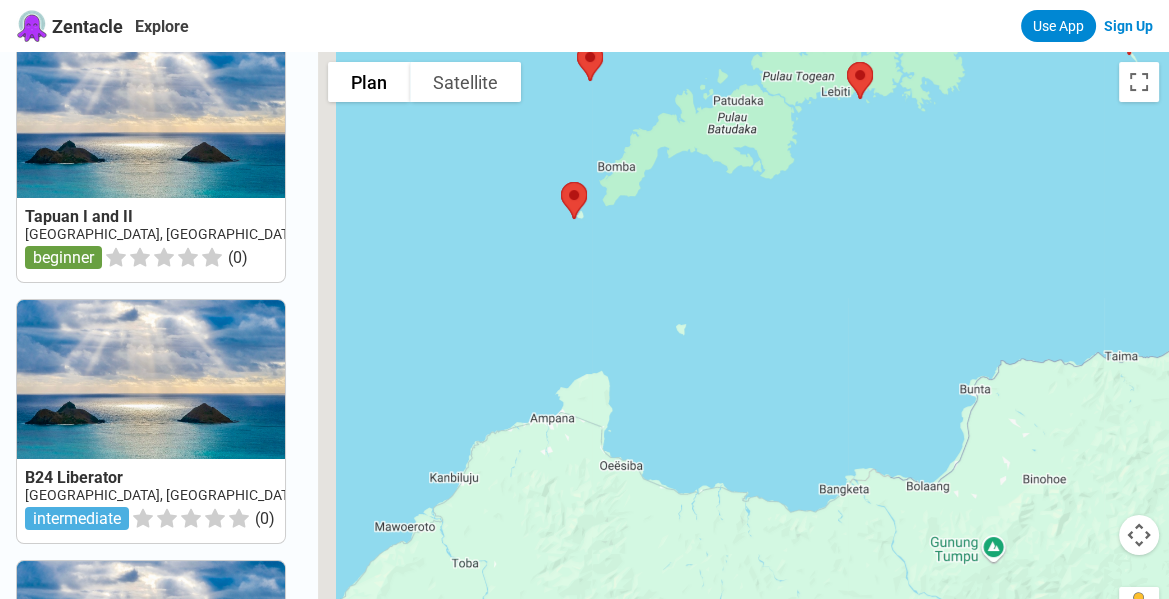 drag, startPoint x: 674, startPoint y: 298, endPoint x: 835, endPoint y: 554, distance: 302.41858 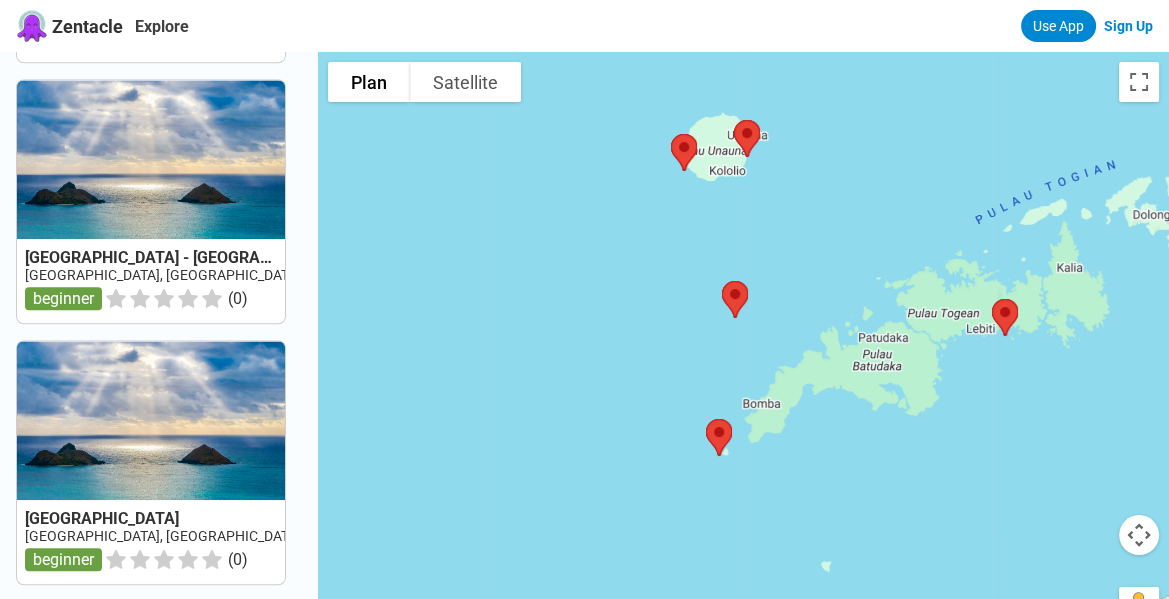 scroll, scrollTop: 1822, scrollLeft: 0, axis: vertical 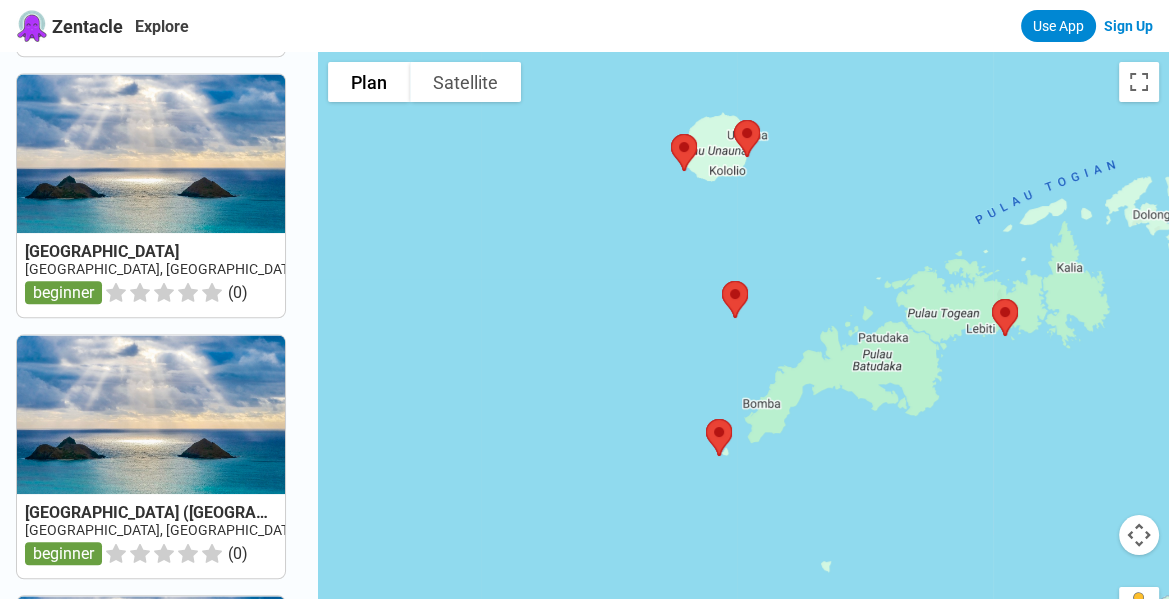 click at bounding box center [151, 456] 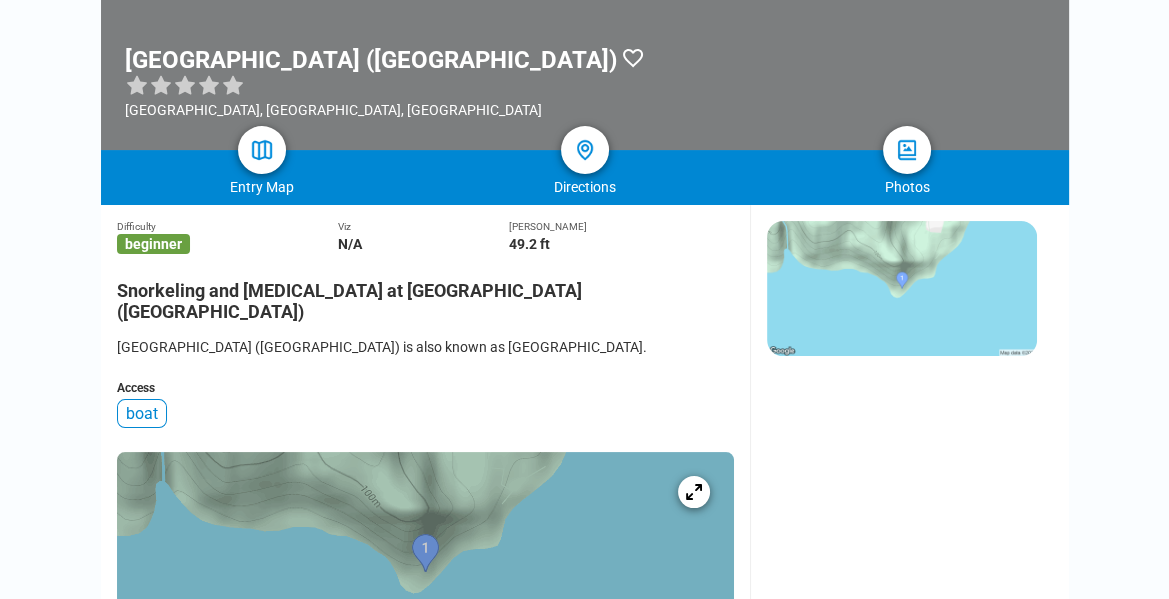 scroll, scrollTop: 379, scrollLeft: 0, axis: vertical 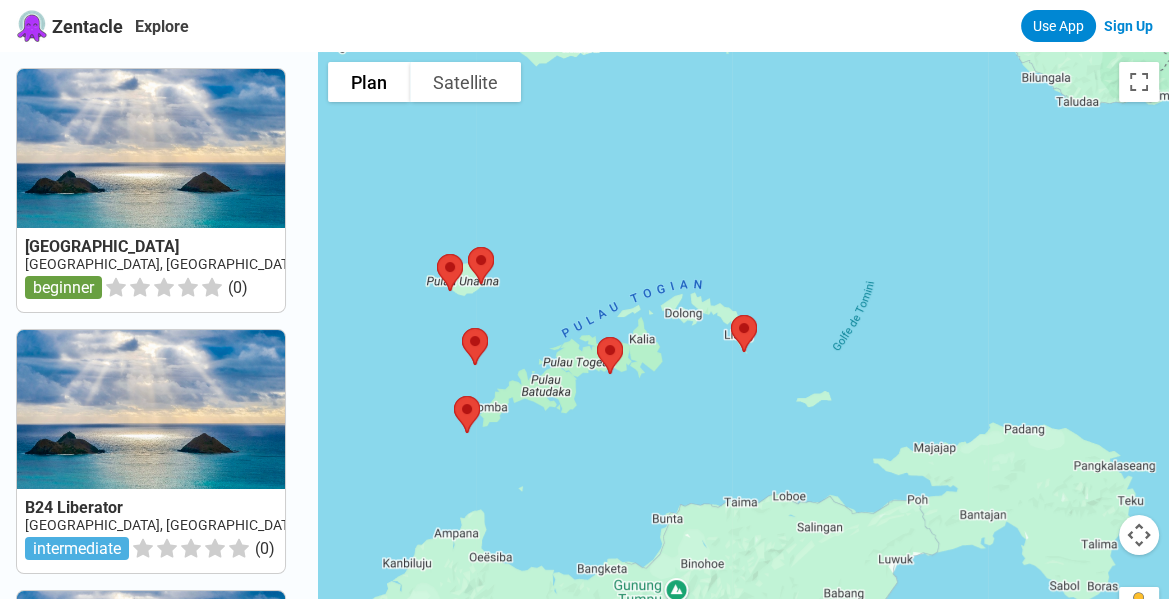 click at bounding box center [1139, 535] 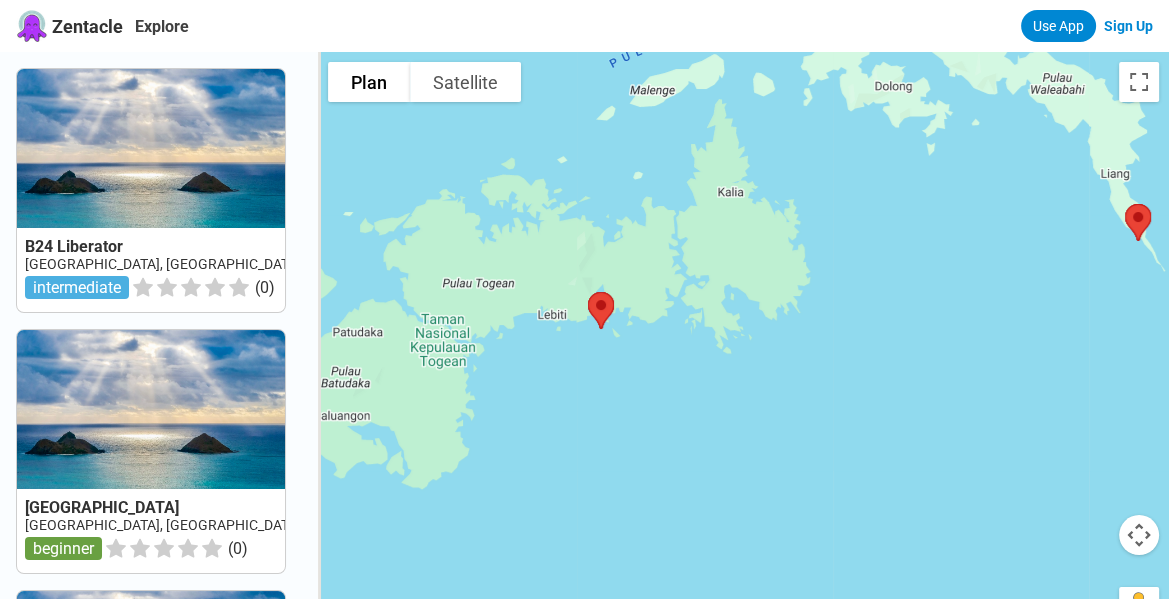 drag, startPoint x: 517, startPoint y: 333, endPoint x: 636, endPoint y: 481, distance: 189.90787 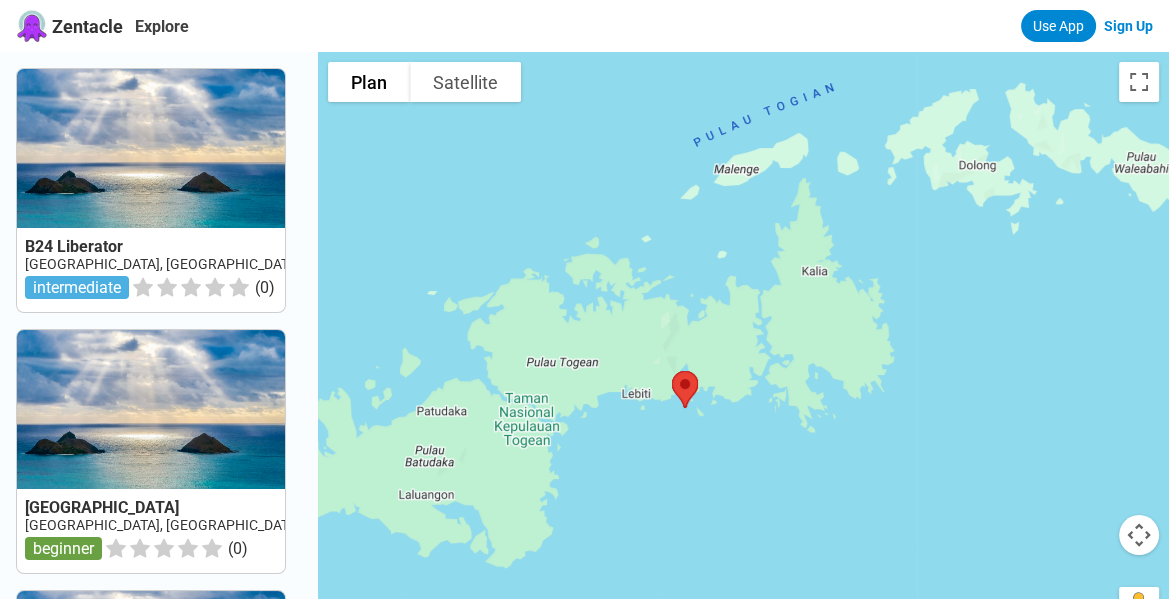 drag, startPoint x: 679, startPoint y: 508, endPoint x: 707, endPoint y: 521, distance: 30.870699 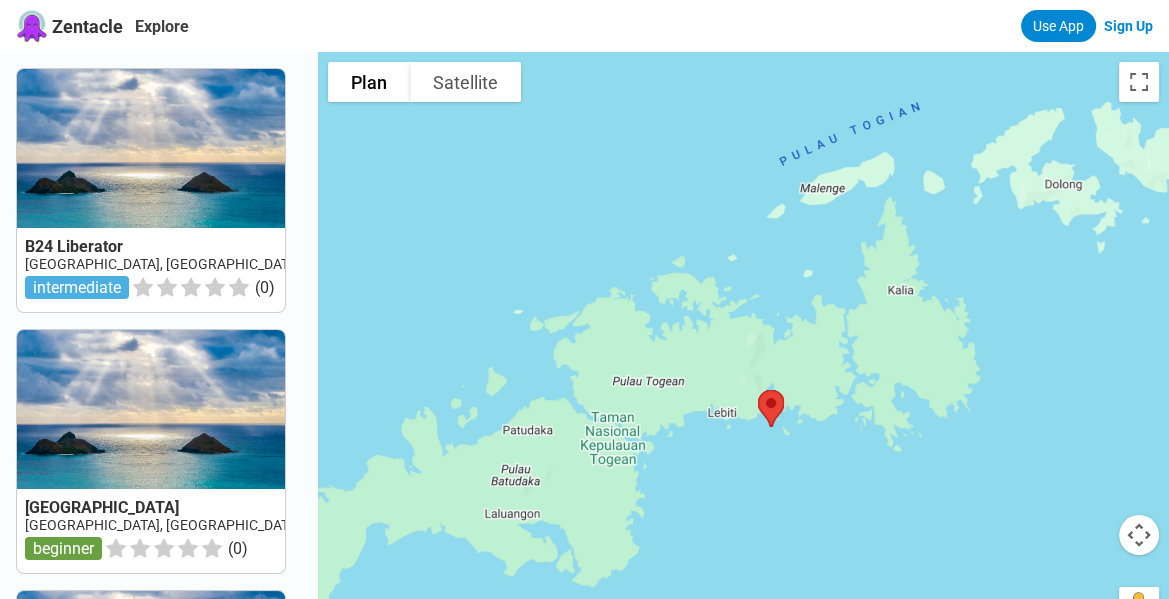 drag, startPoint x: 707, startPoint y: 521, endPoint x: 790, endPoint y: 501, distance: 85.37564 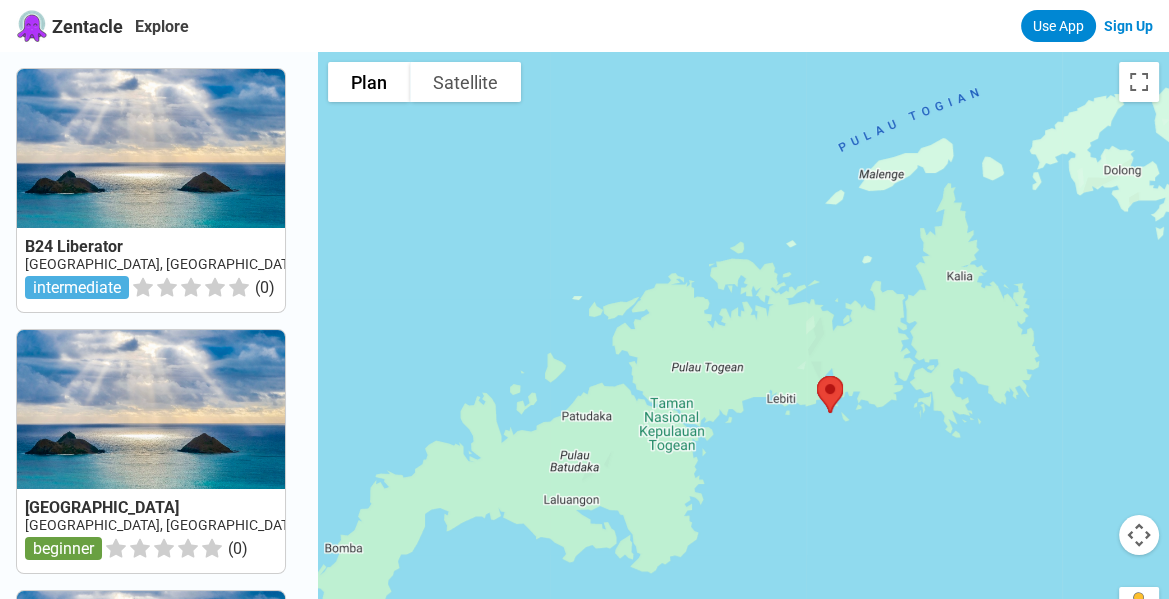 click at bounding box center [743, 351] 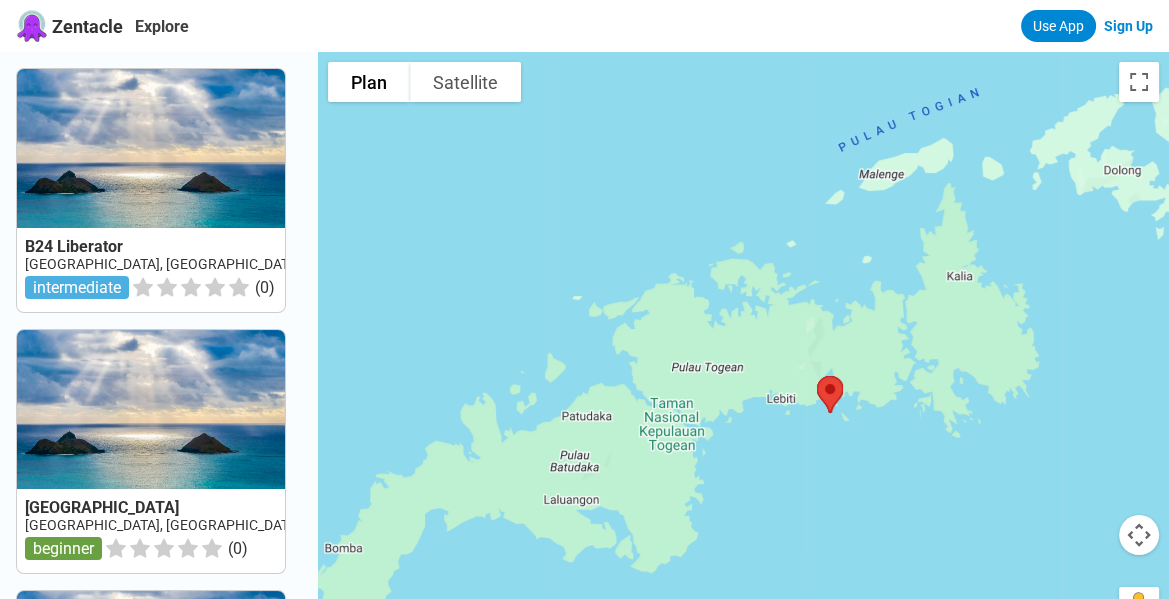 click at bounding box center [743, 351] 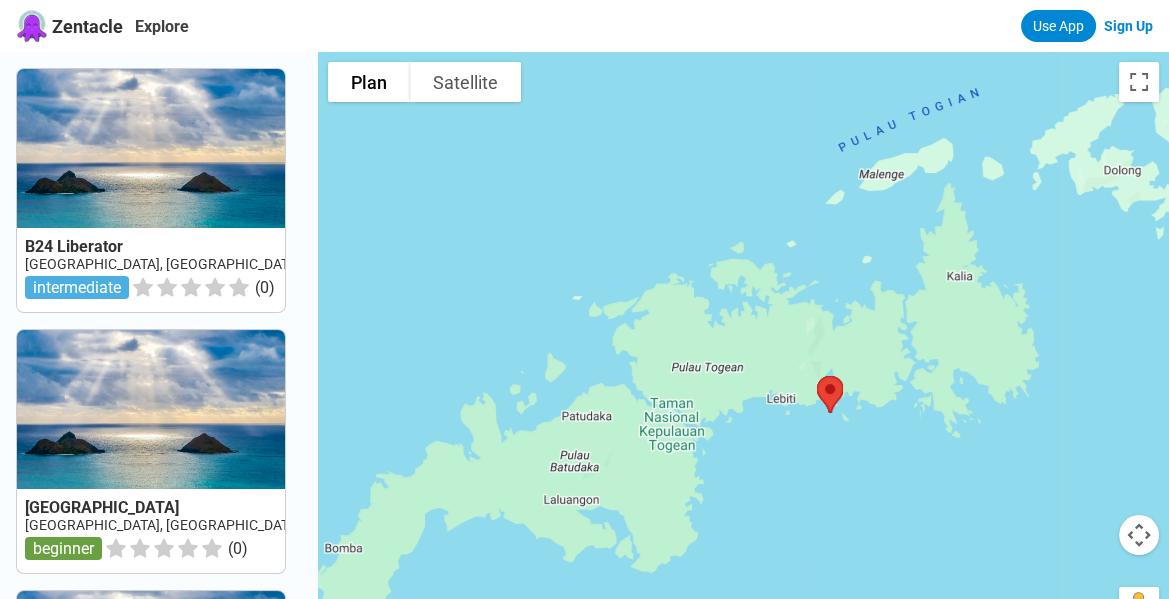 drag, startPoint x: 792, startPoint y: 501, endPoint x: 826, endPoint y: 496, distance: 34.36568 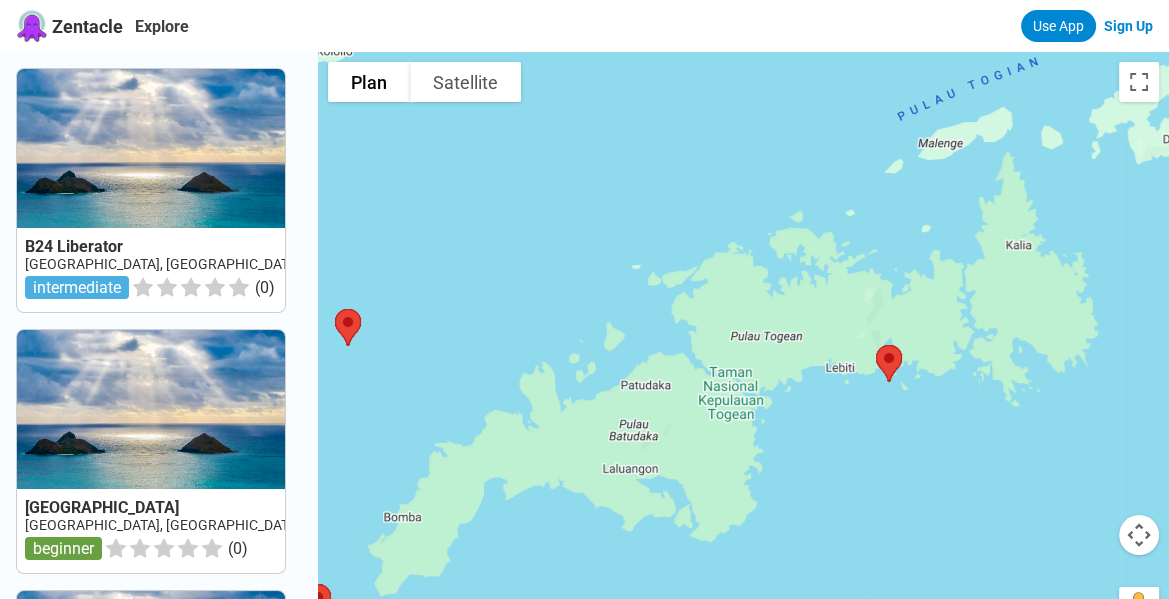 drag, startPoint x: 826, startPoint y: 496, endPoint x: 863, endPoint y: 468, distance: 46.400433 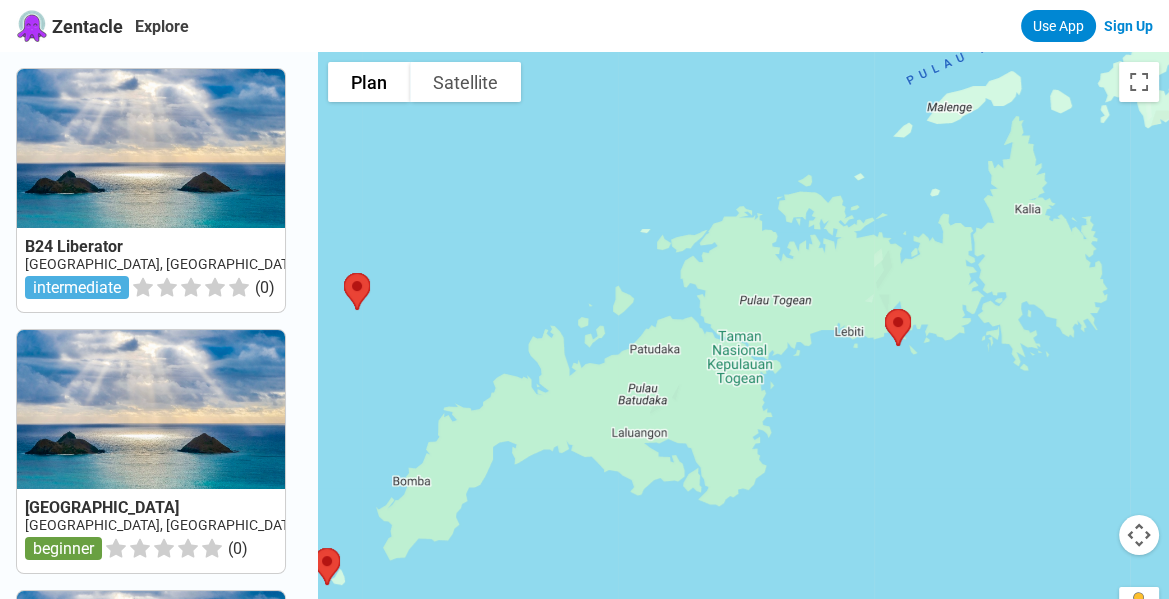drag, startPoint x: 530, startPoint y: 531, endPoint x: 540, endPoint y: 493, distance: 39.293766 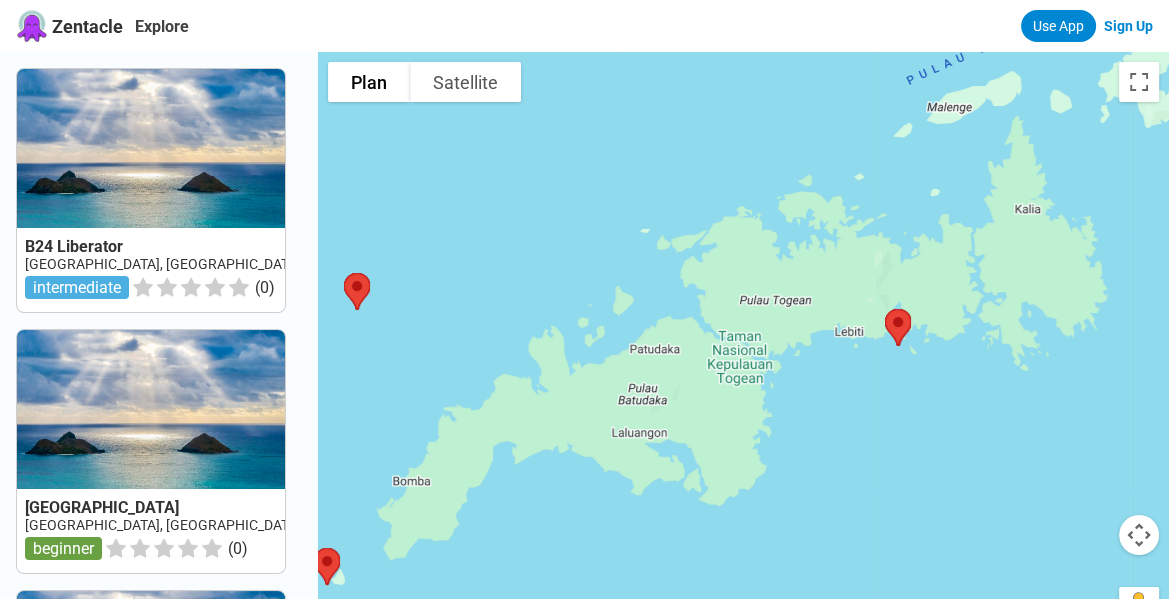 click on "Zentacle" at bounding box center [87, 26] 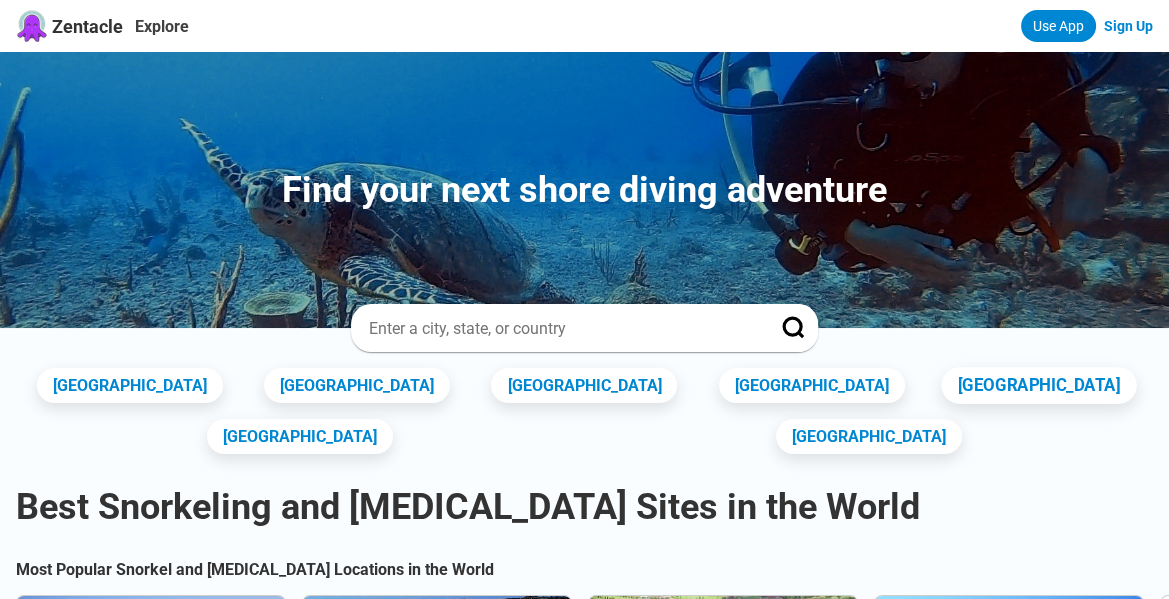 click on "[GEOGRAPHIC_DATA]" at bounding box center [1039, 385] 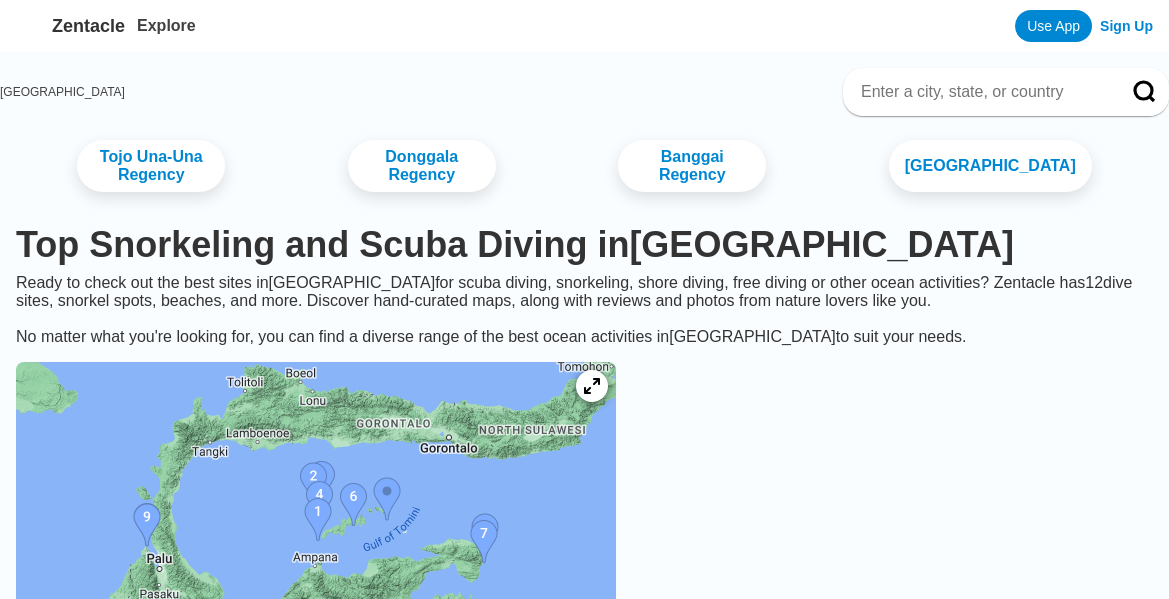 scroll, scrollTop: 281, scrollLeft: 0, axis: vertical 